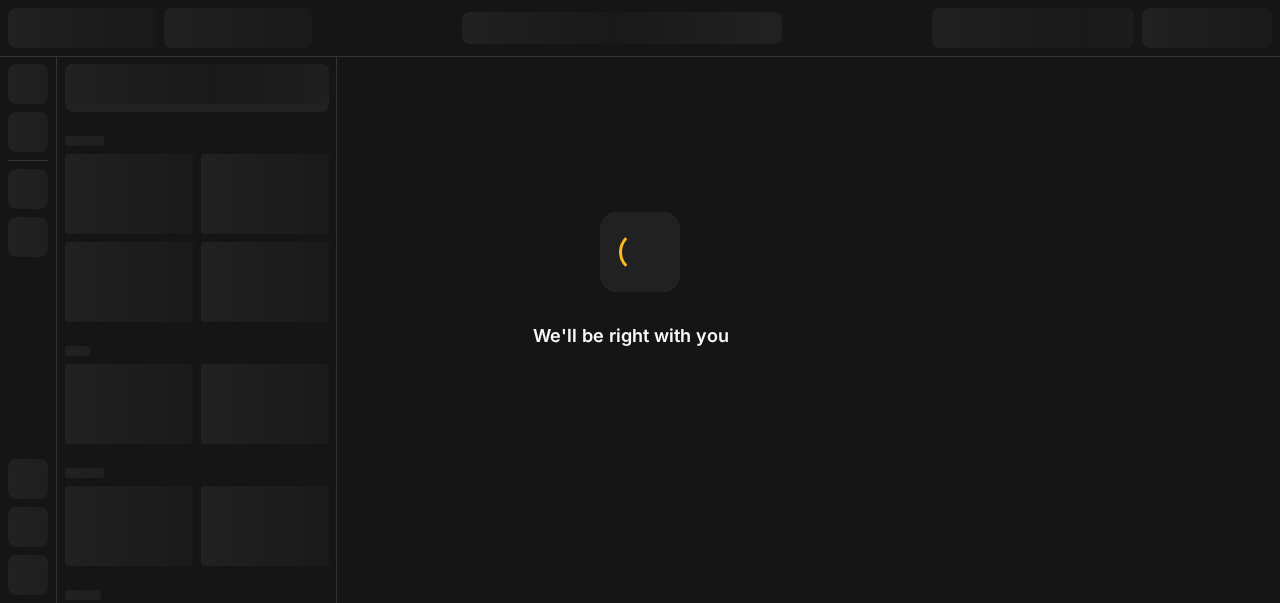 scroll, scrollTop: 0, scrollLeft: 0, axis: both 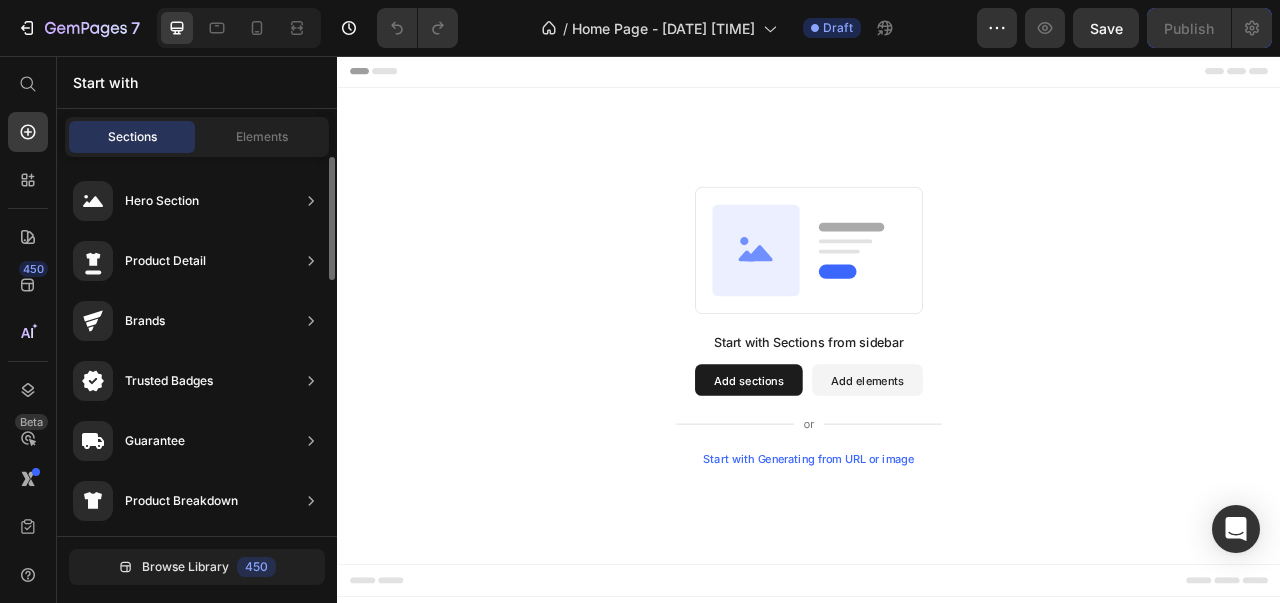 click 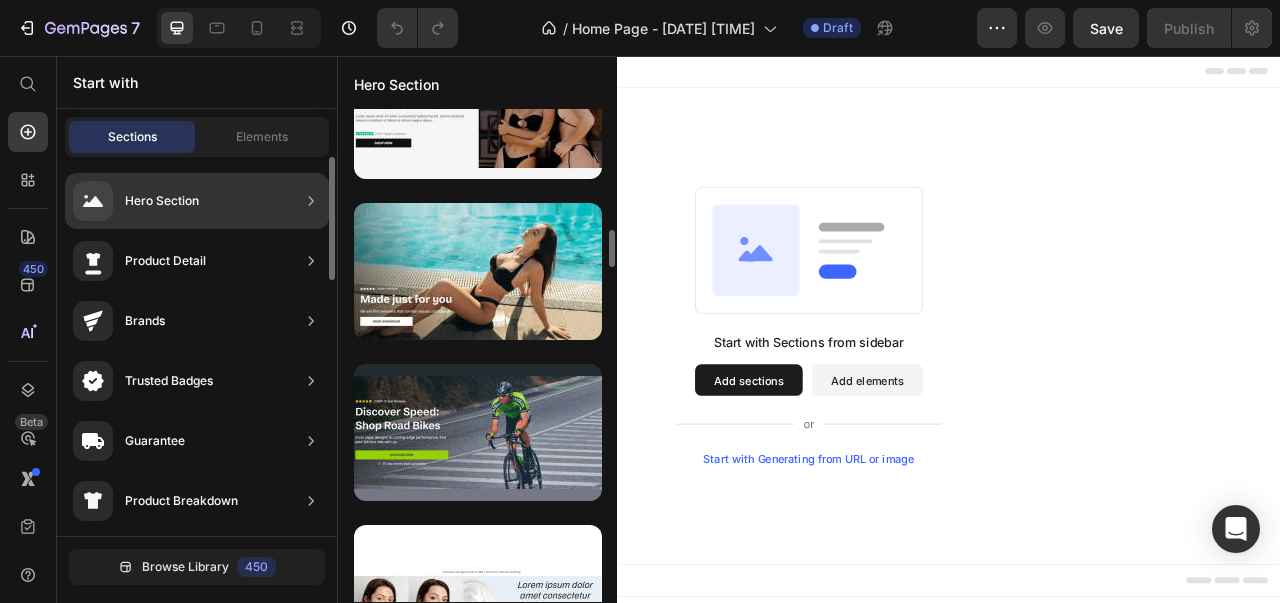 scroll, scrollTop: 1673, scrollLeft: 0, axis: vertical 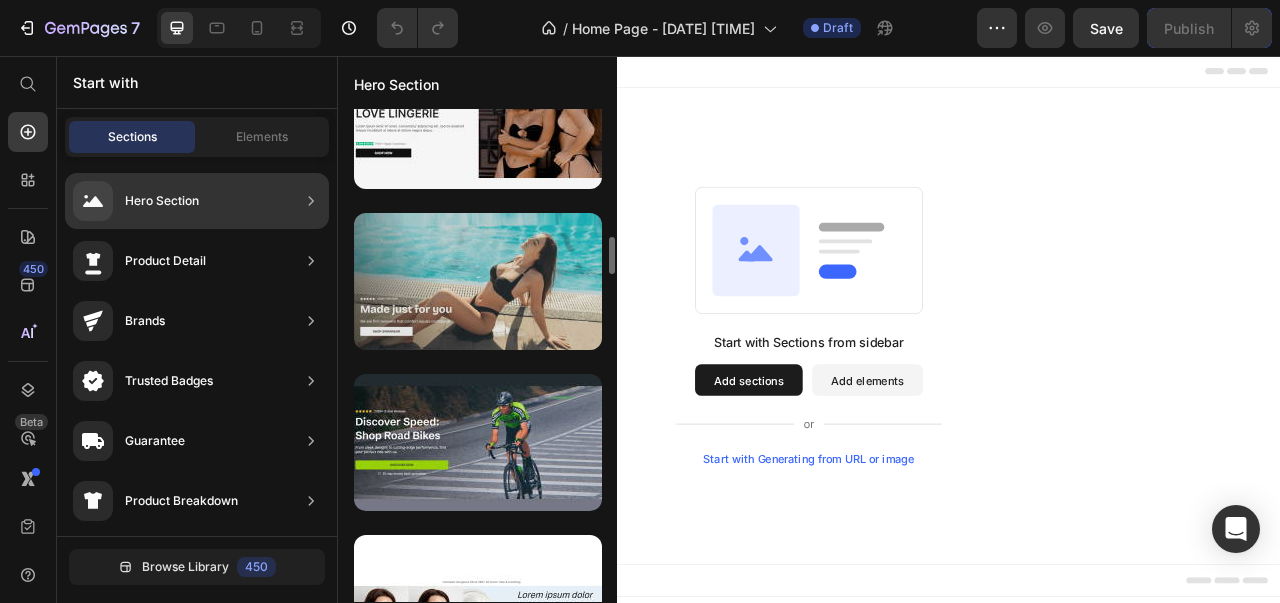 click at bounding box center (478, 281) 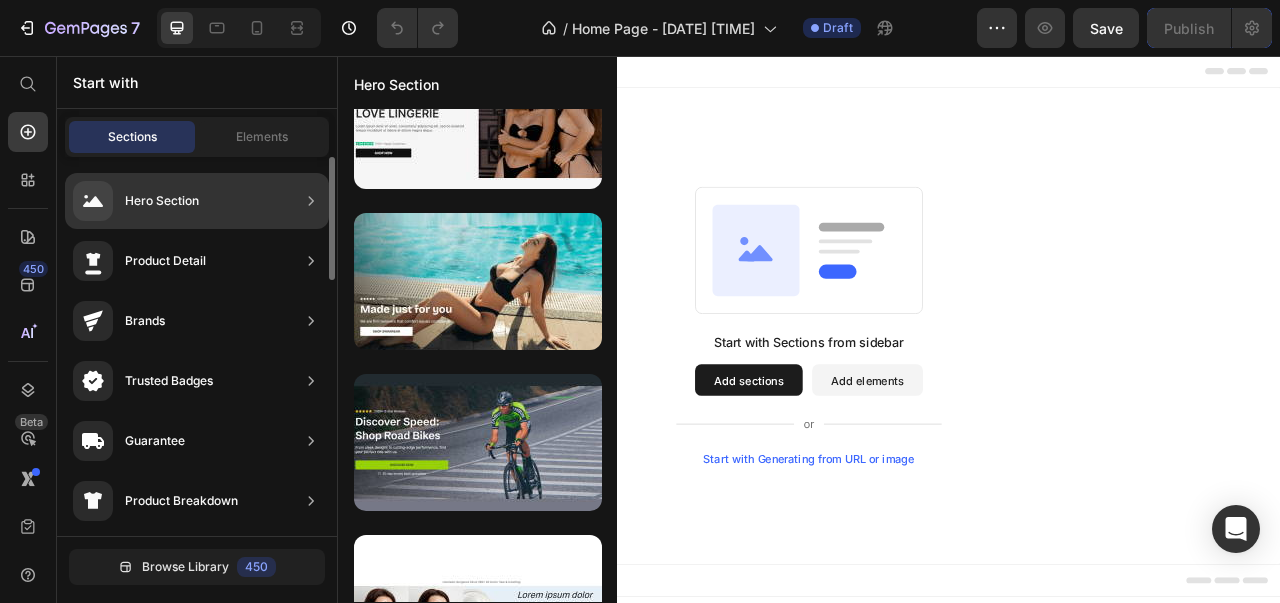 click on "Brands" 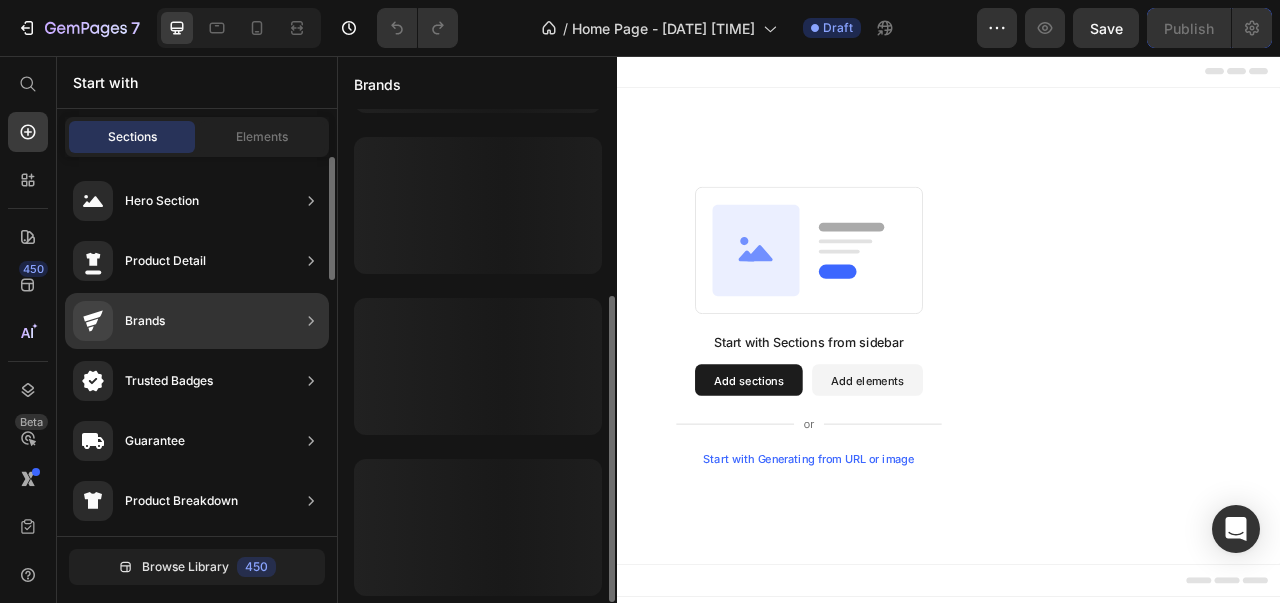 scroll, scrollTop: 300, scrollLeft: 0, axis: vertical 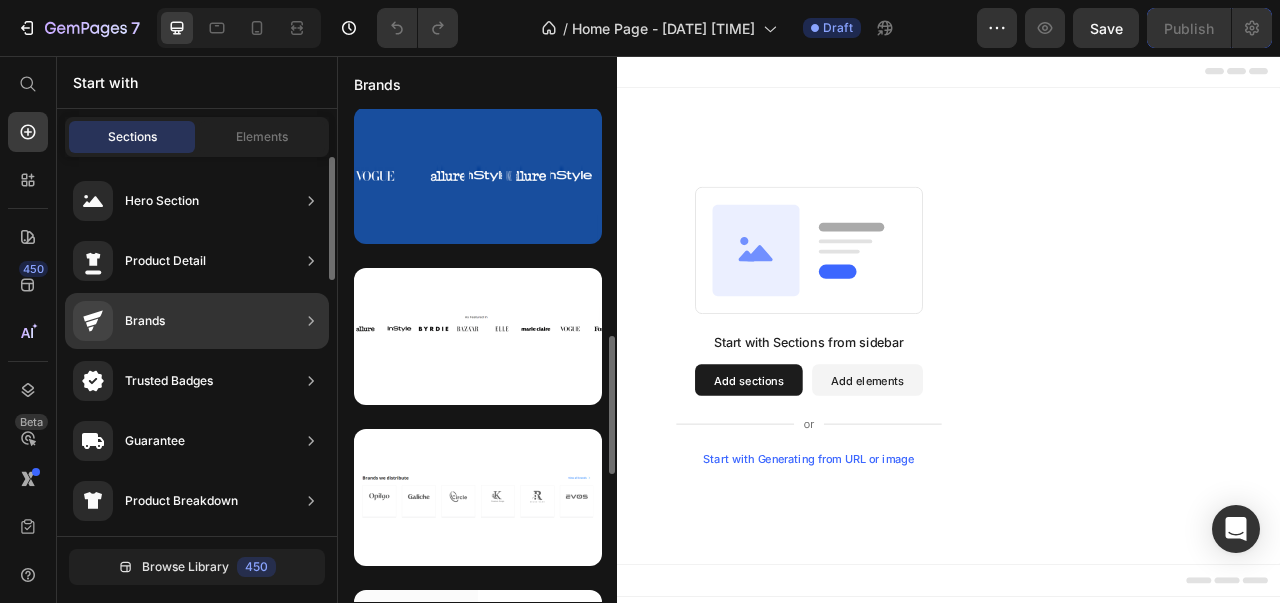 click on "Trusted Badges" 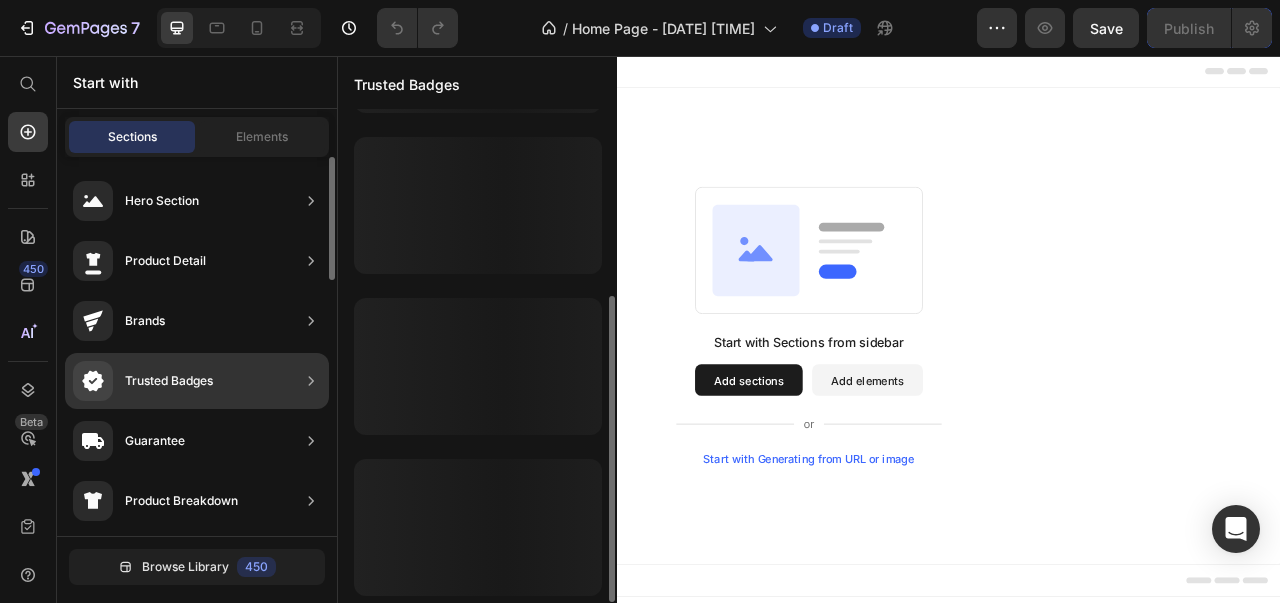scroll, scrollTop: 300, scrollLeft: 0, axis: vertical 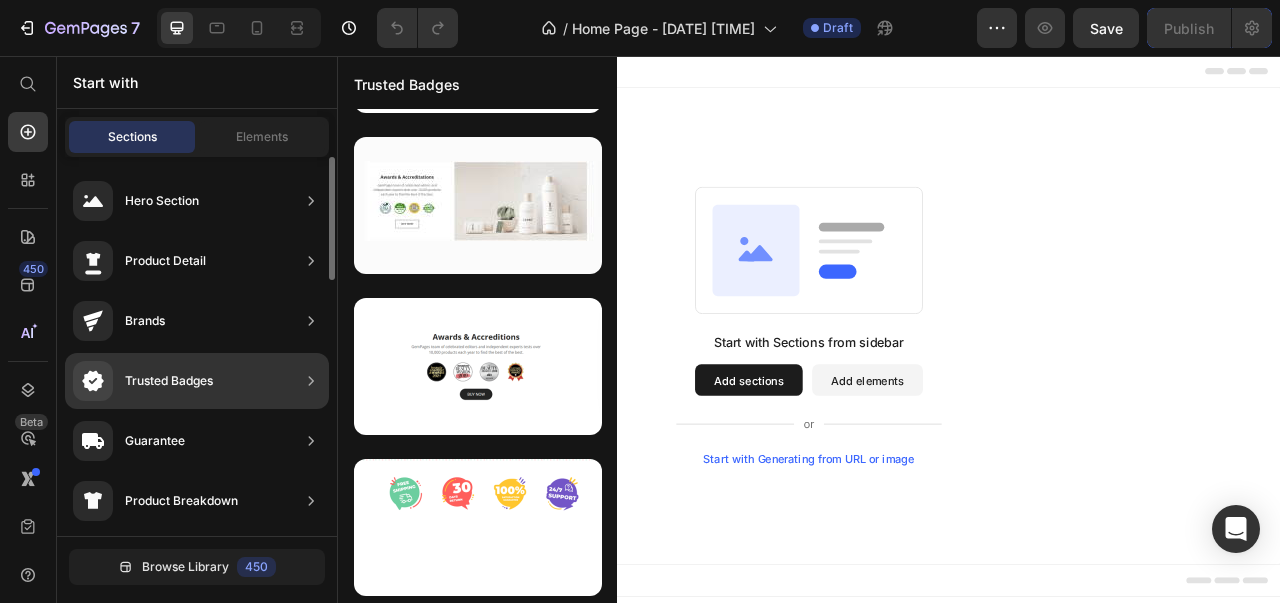 click on "Guarantee" at bounding box center [129, 441] 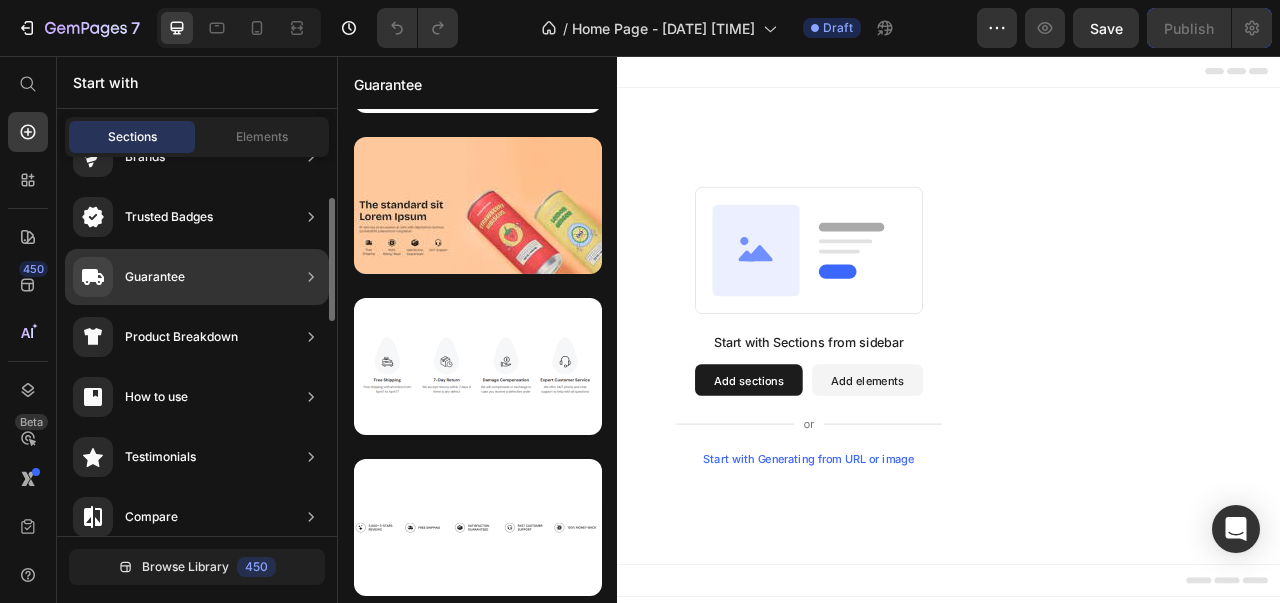 scroll, scrollTop: 204, scrollLeft: 0, axis: vertical 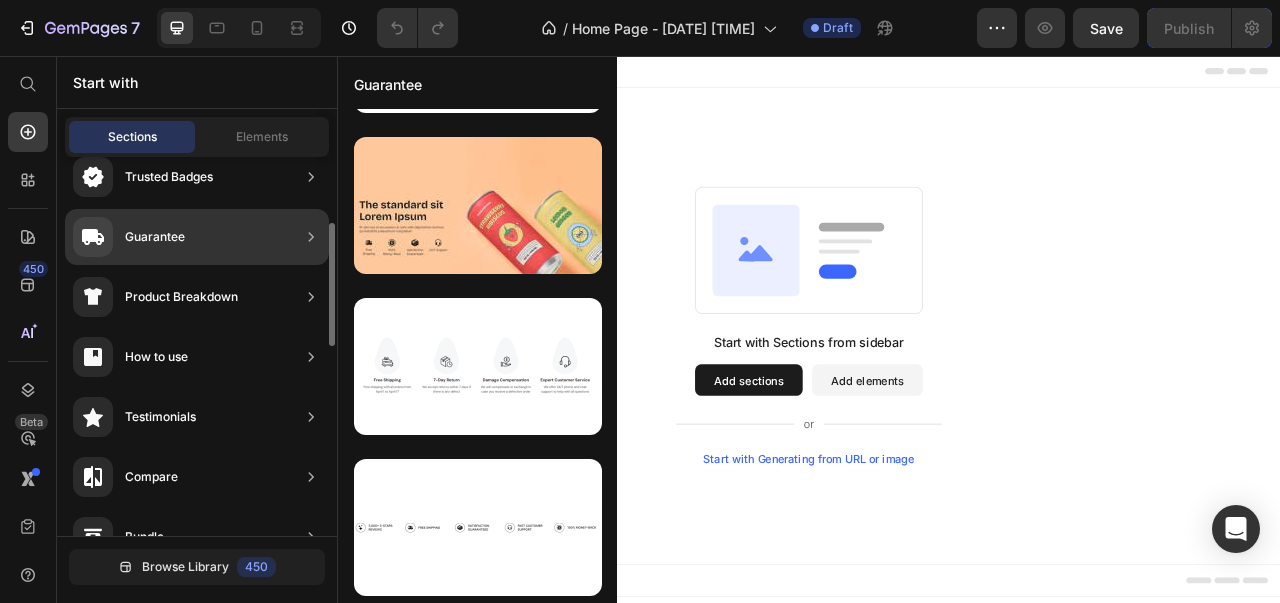 click on "Product Breakdown" at bounding box center (155, 297) 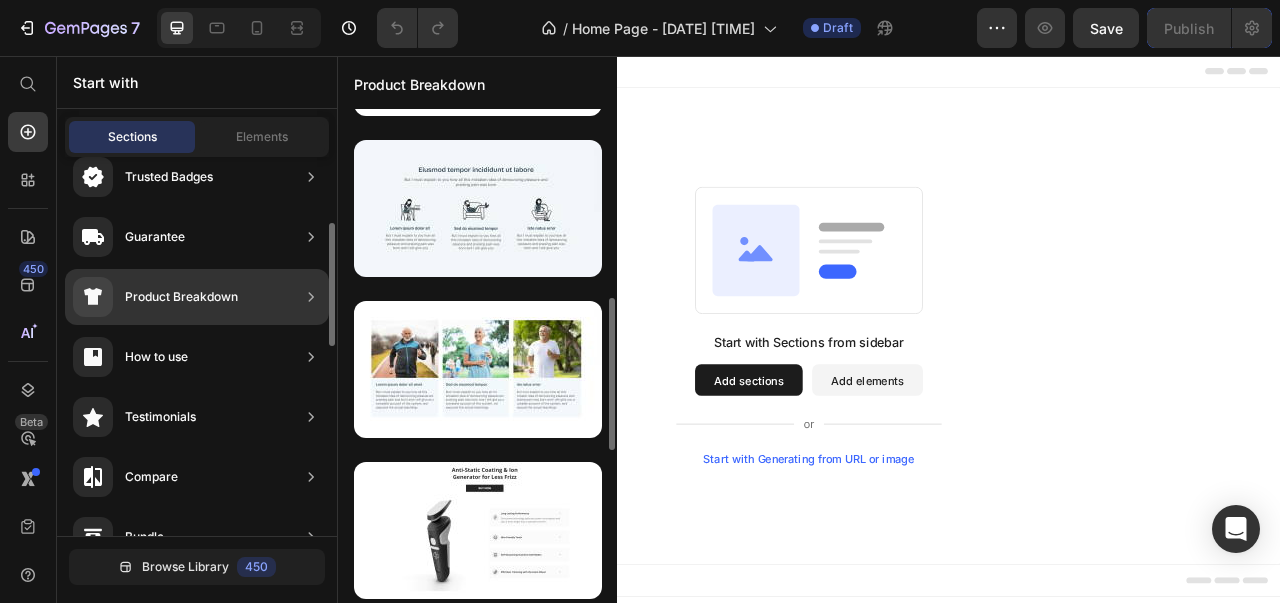 scroll, scrollTop: 613, scrollLeft: 0, axis: vertical 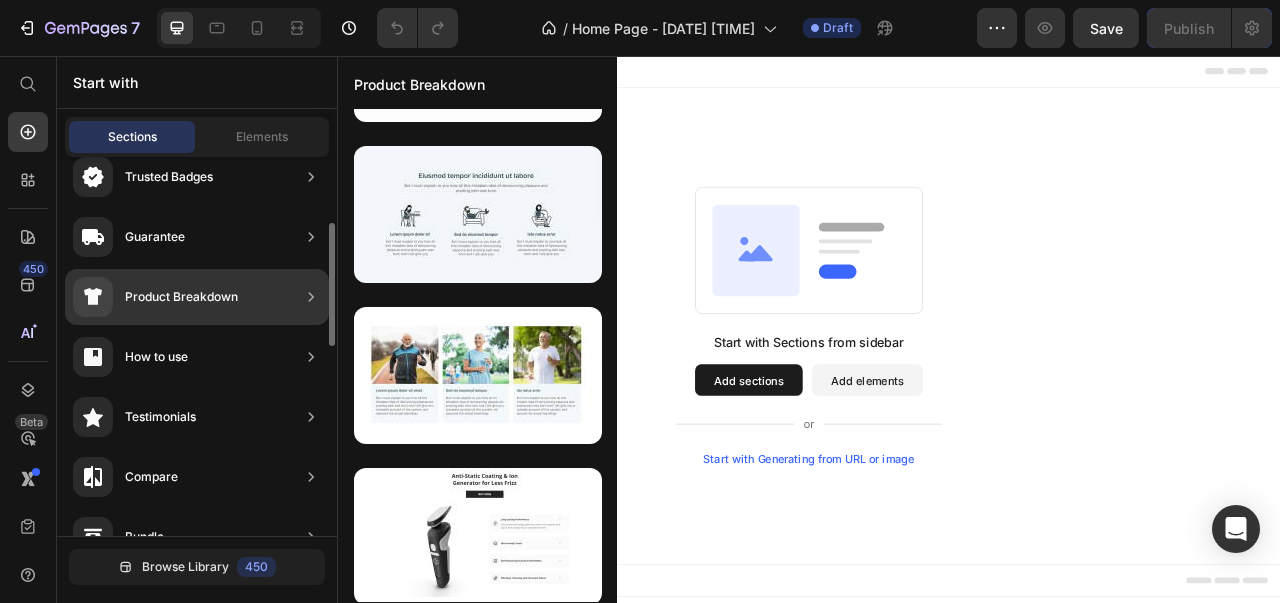 click on "How to use" at bounding box center (156, 357) 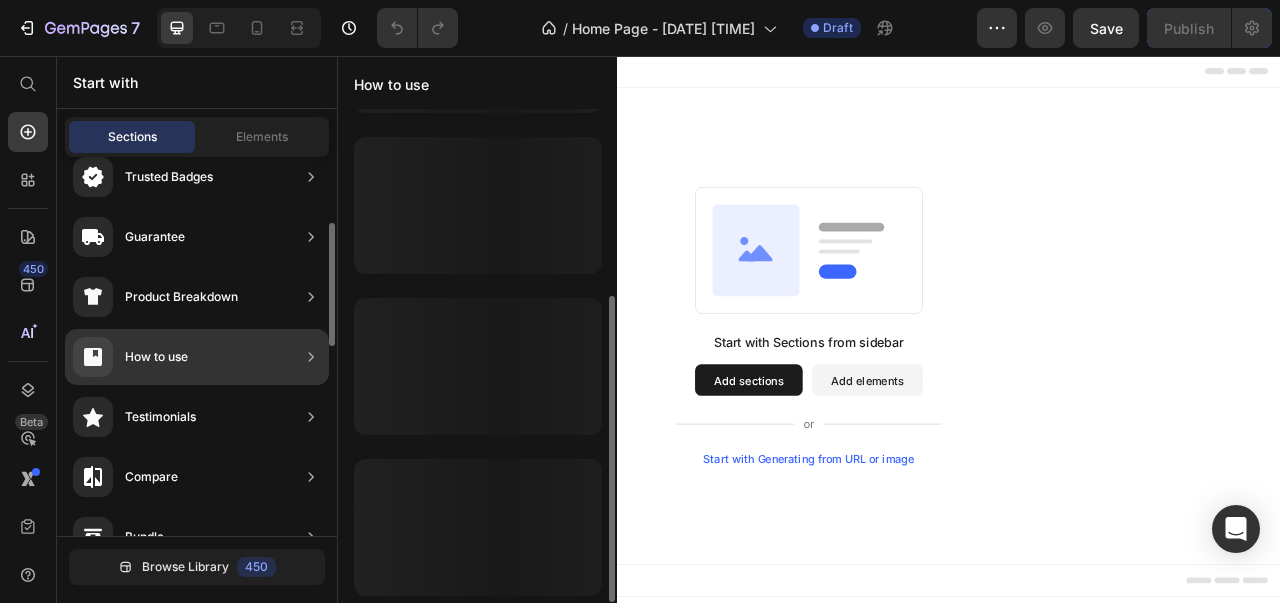 scroll, scrollTop: 138, scrollLeft: 0, axis: vertical 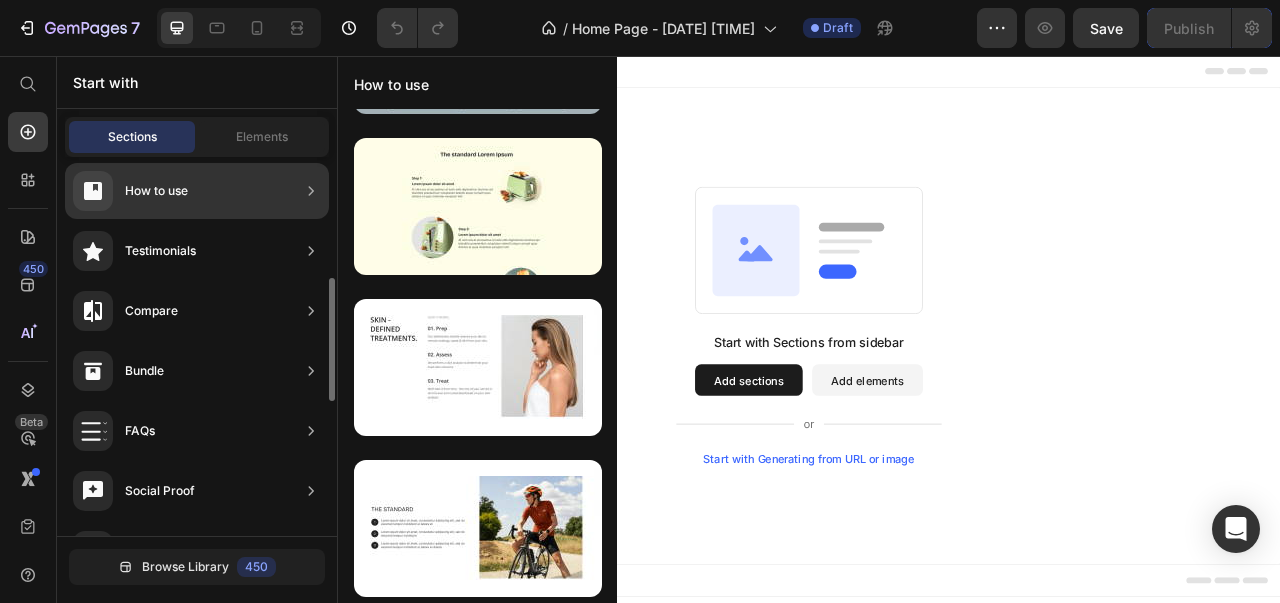 click on "Testimonials" at bounding box center [160, 251] 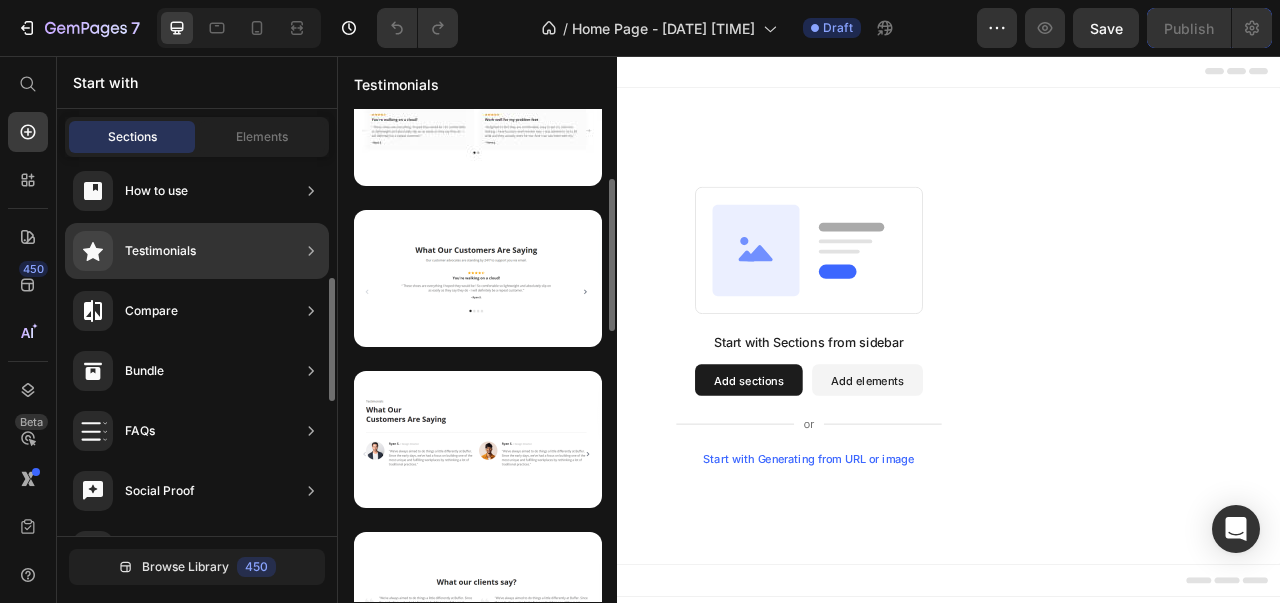 scroll, scrollTop: 222, scrollLeft: 0, axis: vertical 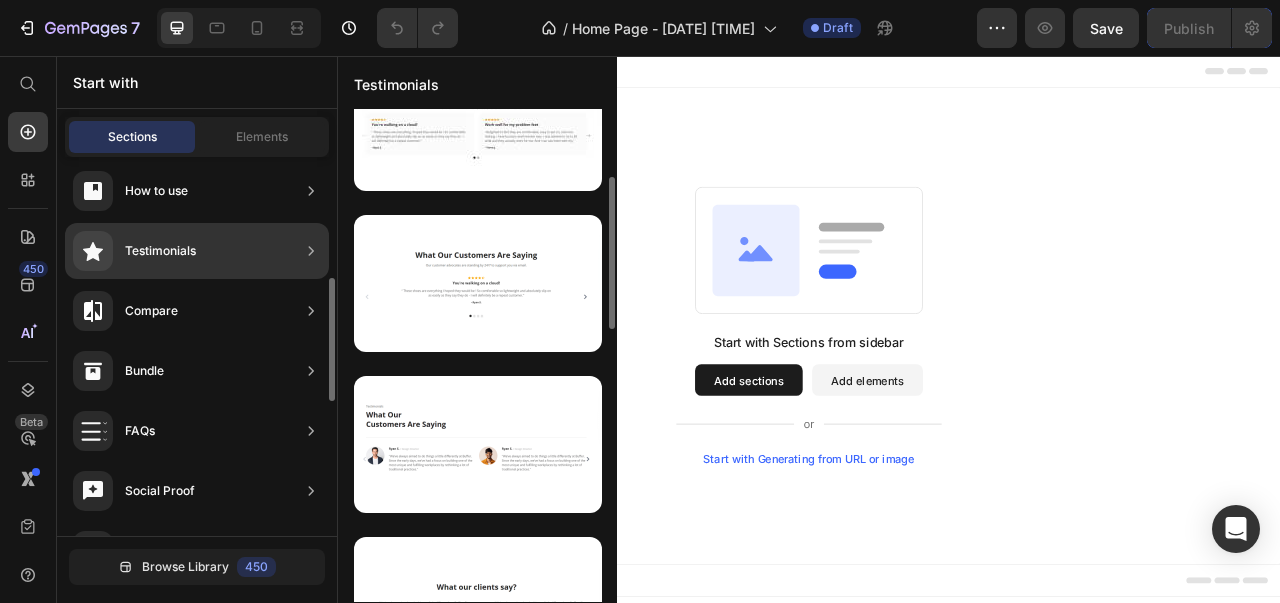 click on "Compare" at bounding box center (125, 311) 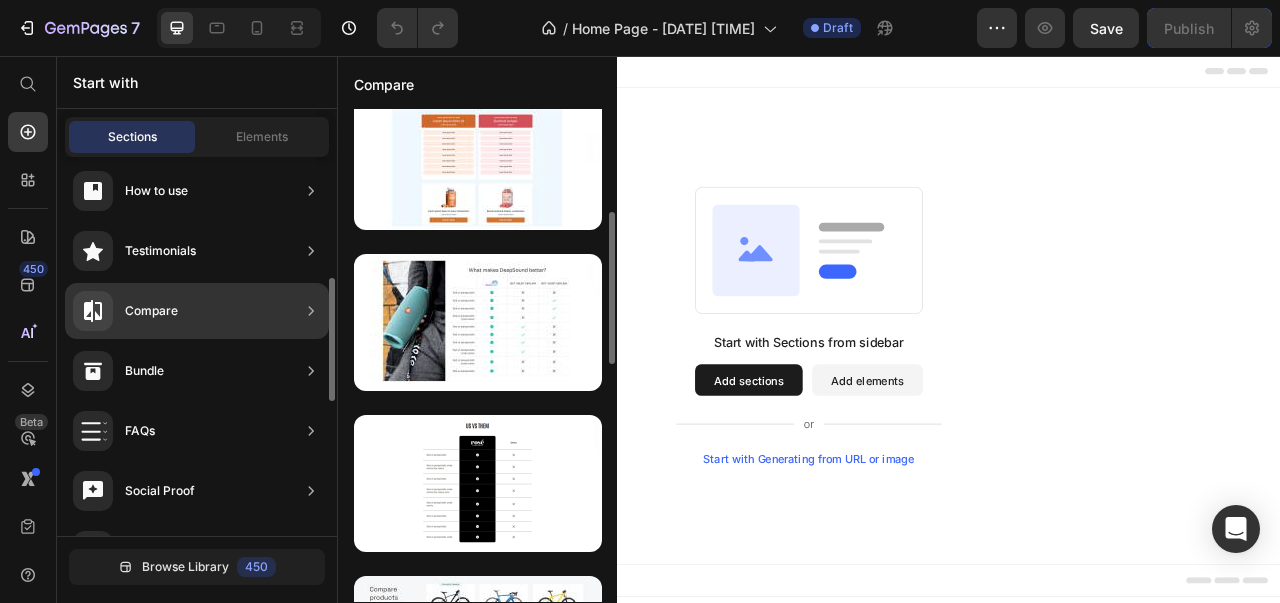 click on "Bundle" at bounding box center (144, 371) 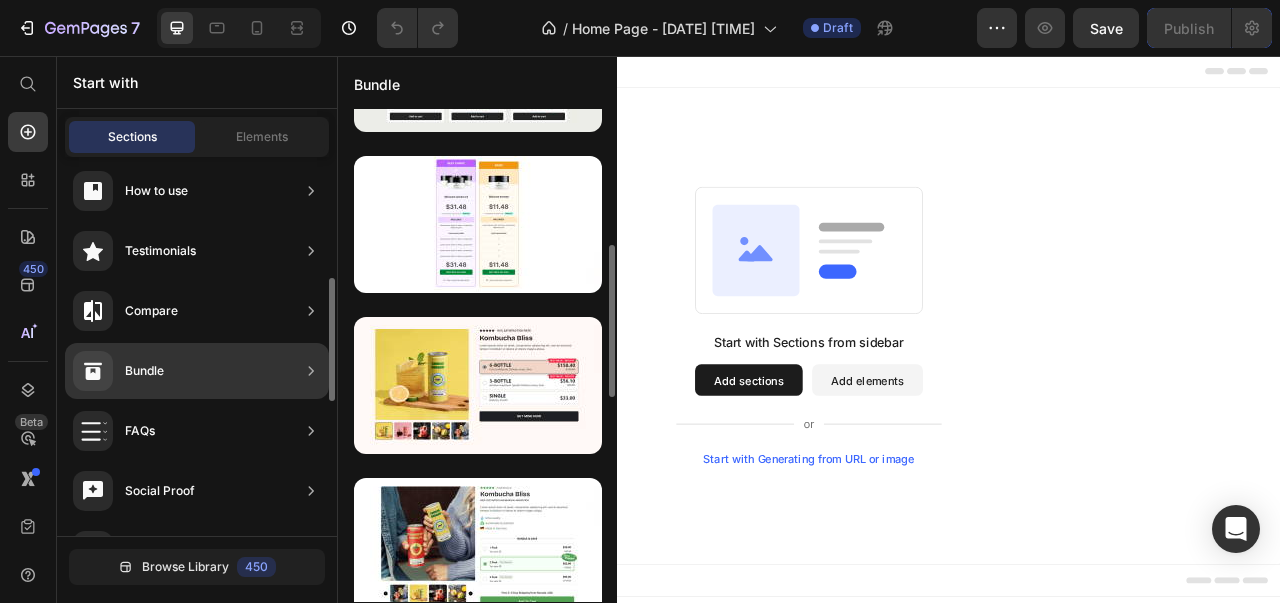 click on "FAQs" at bounding box center [140, 431] 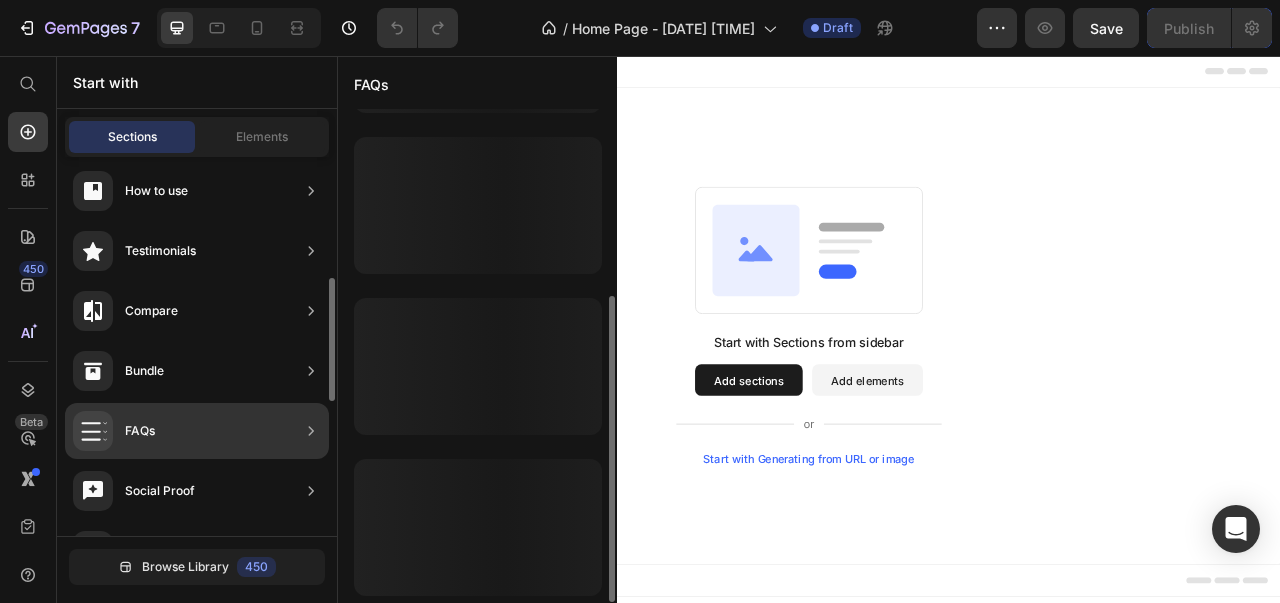 scroll, scrollTop: 300, scrollLeft: 0, axis: vertical 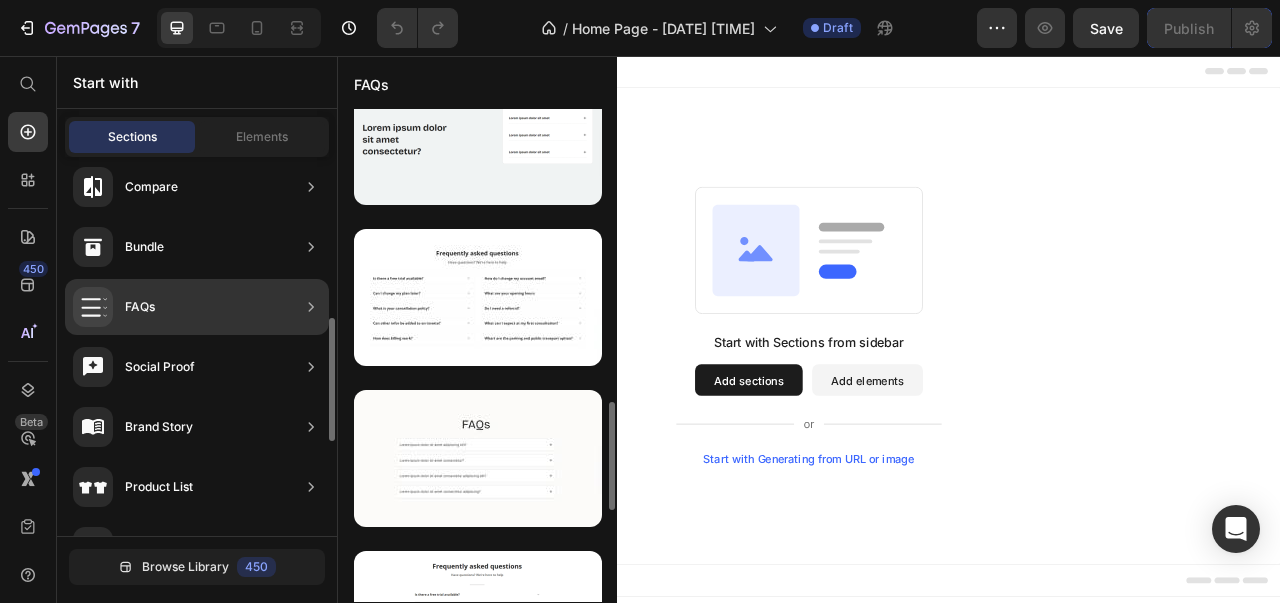 click on "Social Proof" at bounding box center (160, 367) 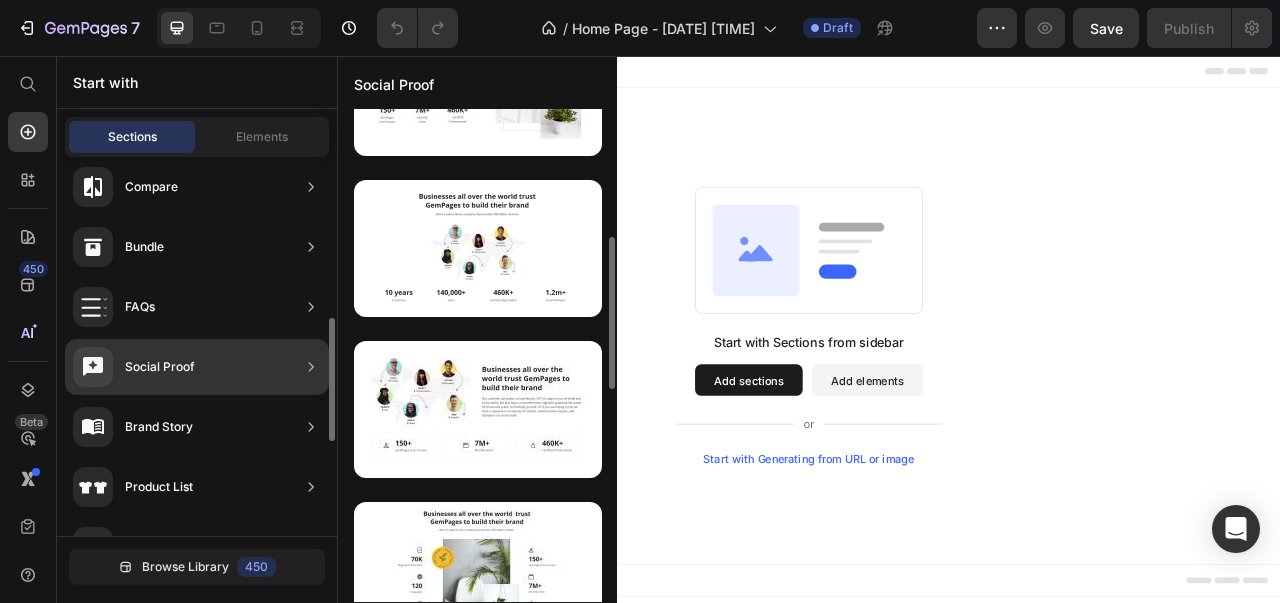 click on "Brand Story" at bounding box center (159, 427) 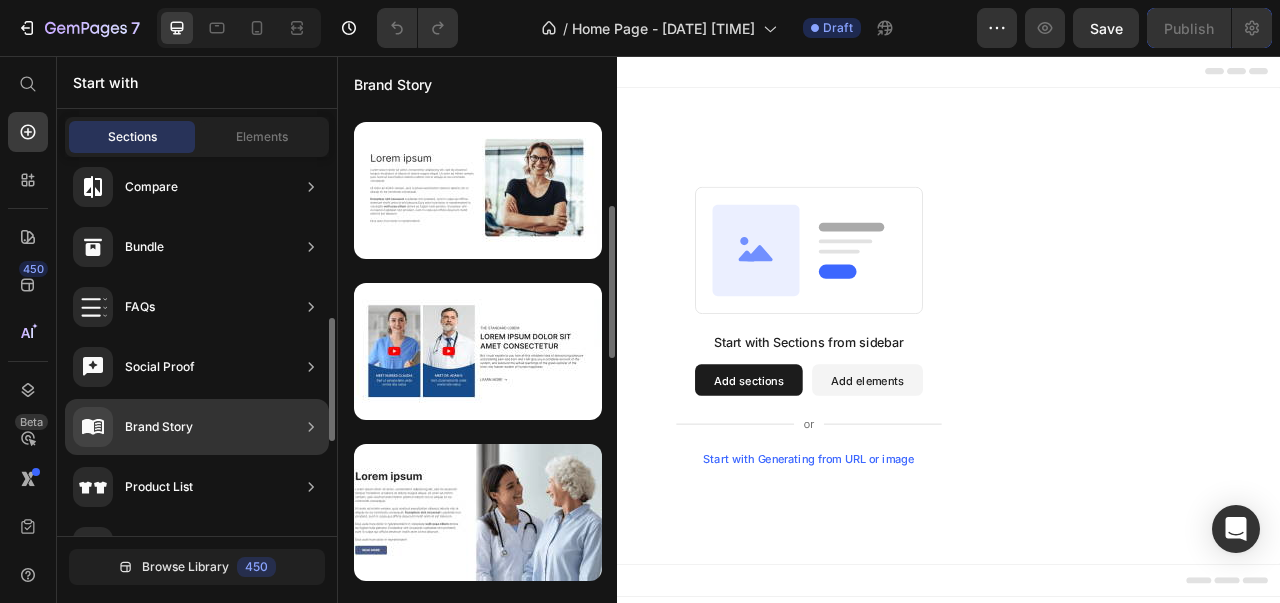 click on "Product List" 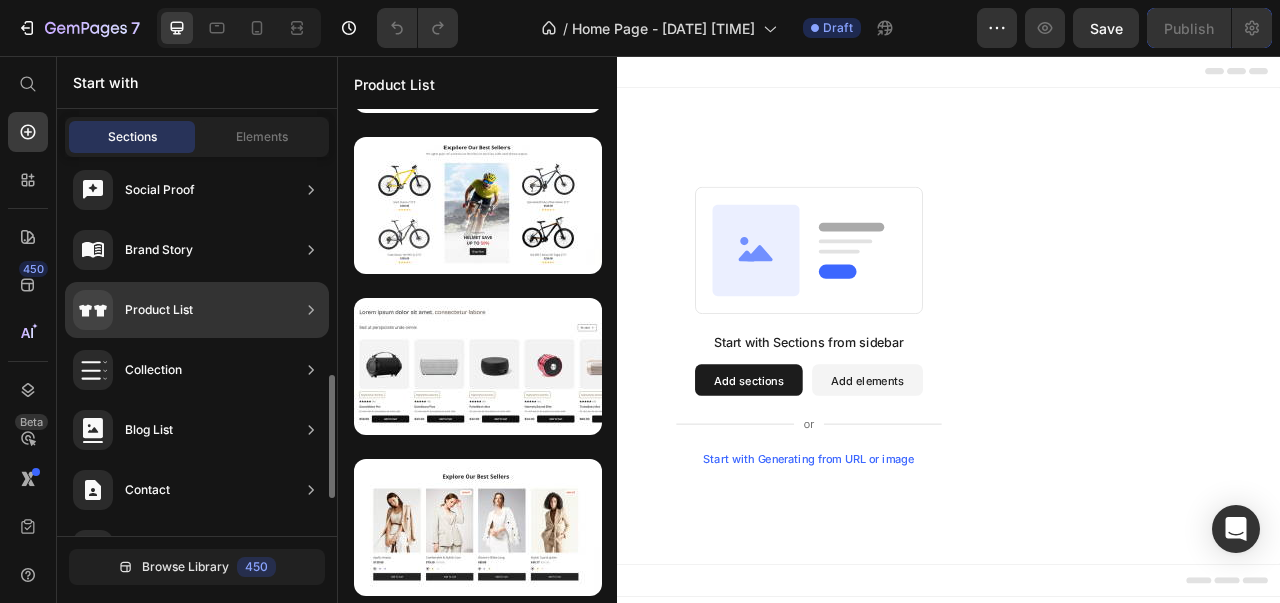 scroll, scrollTop: 674, scrollLeft: 0, axis: vertical 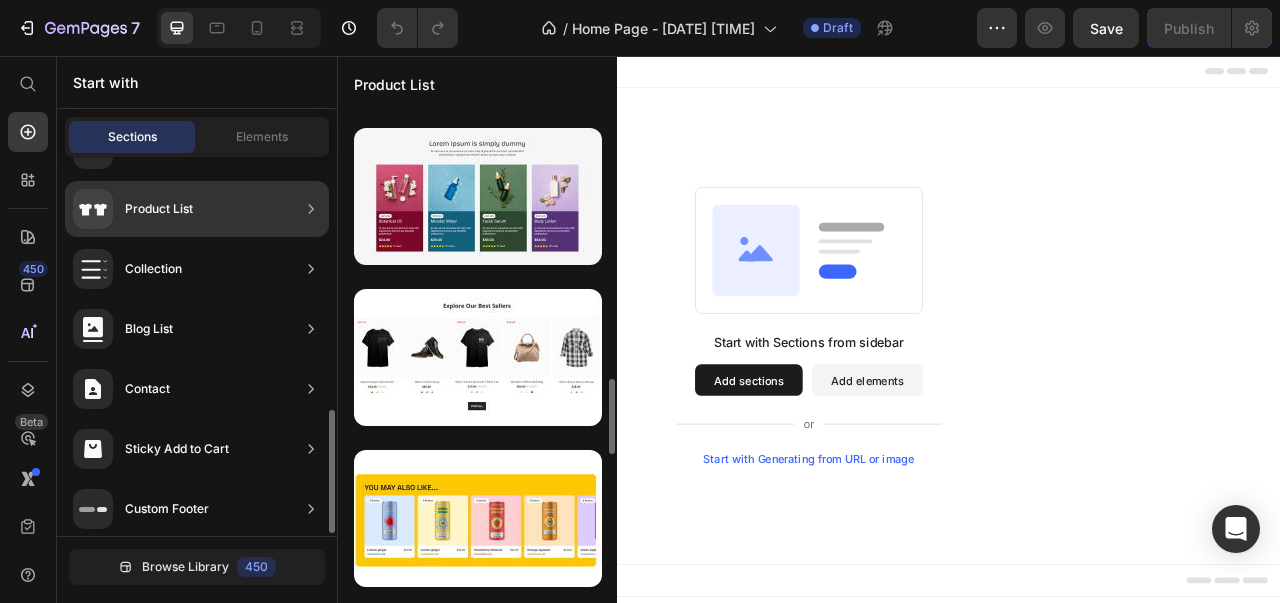 click on "Collection" at bounding box center [127, 269] 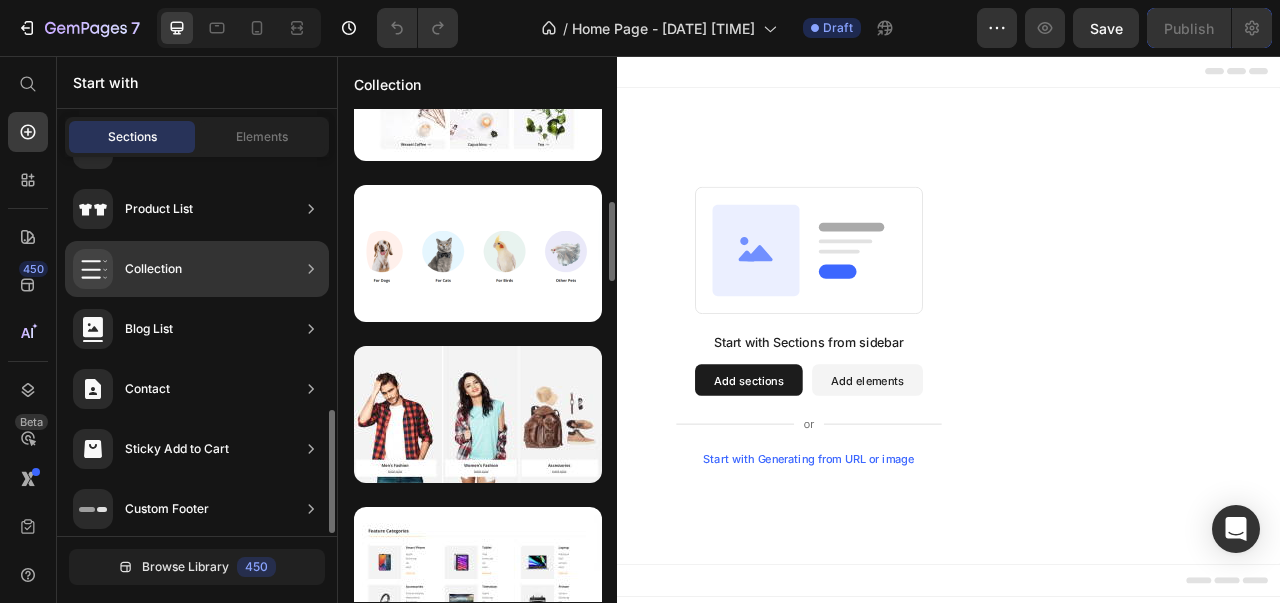 scroll, scrollTop: 580, scrollLeft: 0, axis: vertical 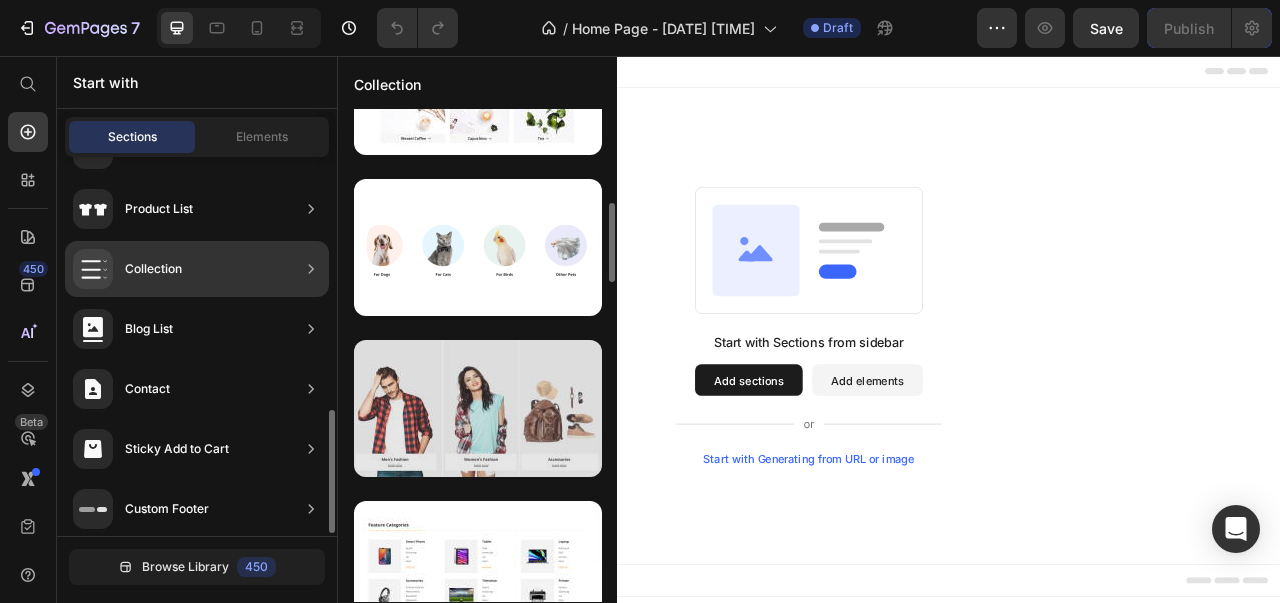 click at bounding box center [478, 408] 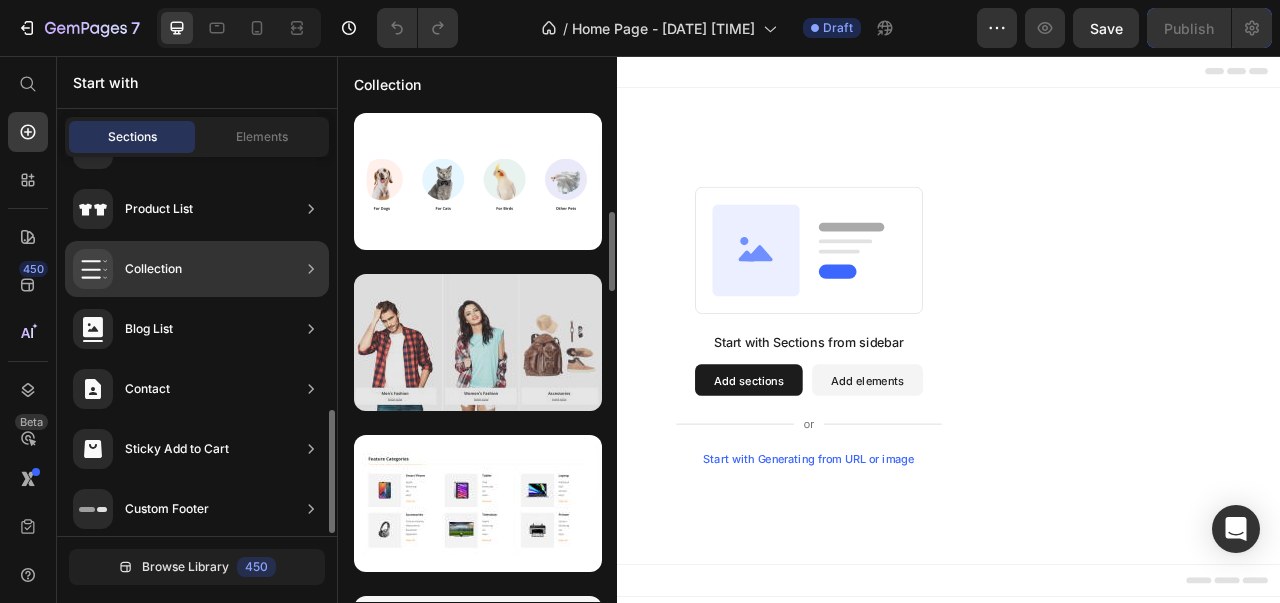 scroll, scrollTop: 645, scrollLeft: 0, axis: vertical 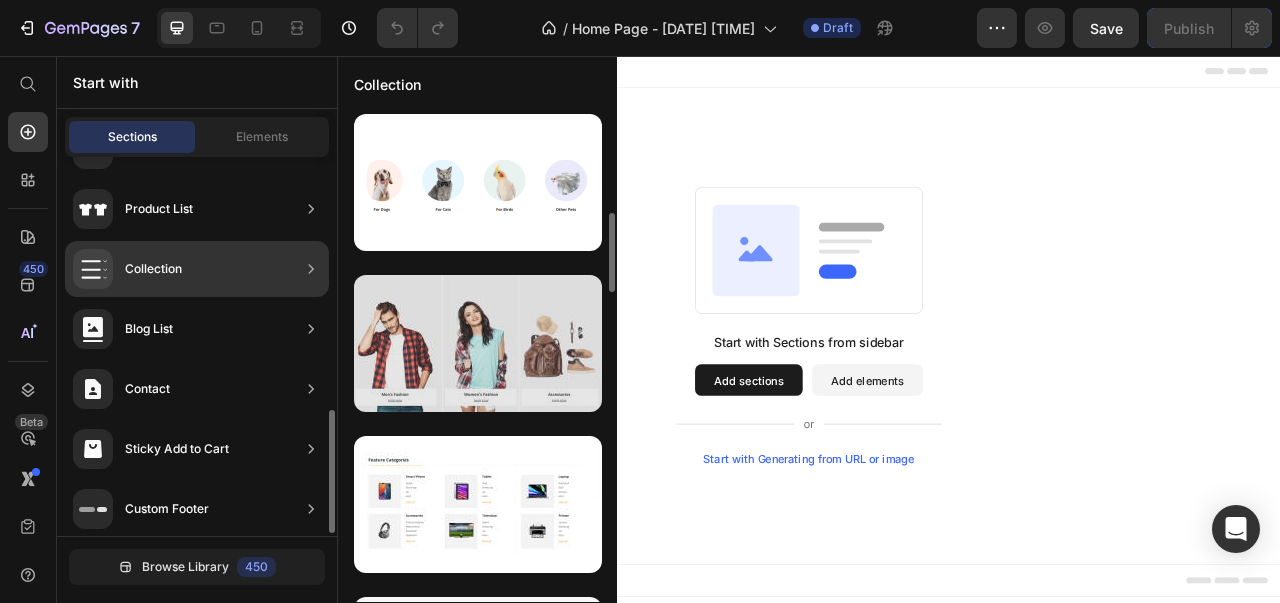 click at bounding box center (478, 343) 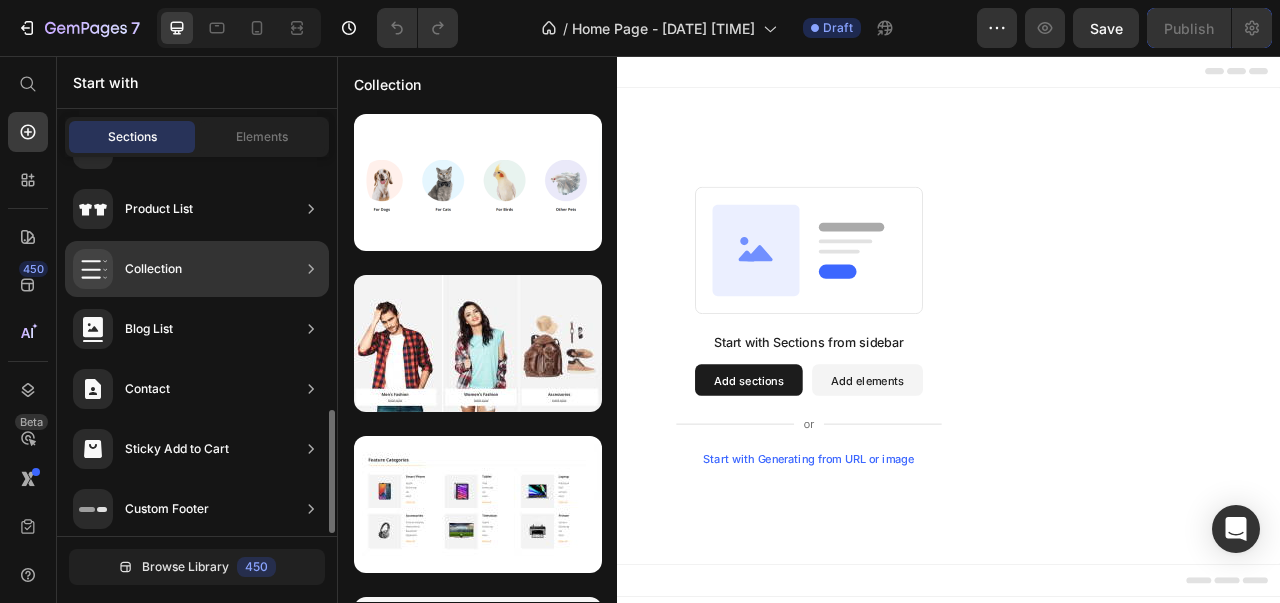 click on "Add elements" at bounding box center [1011, 469] 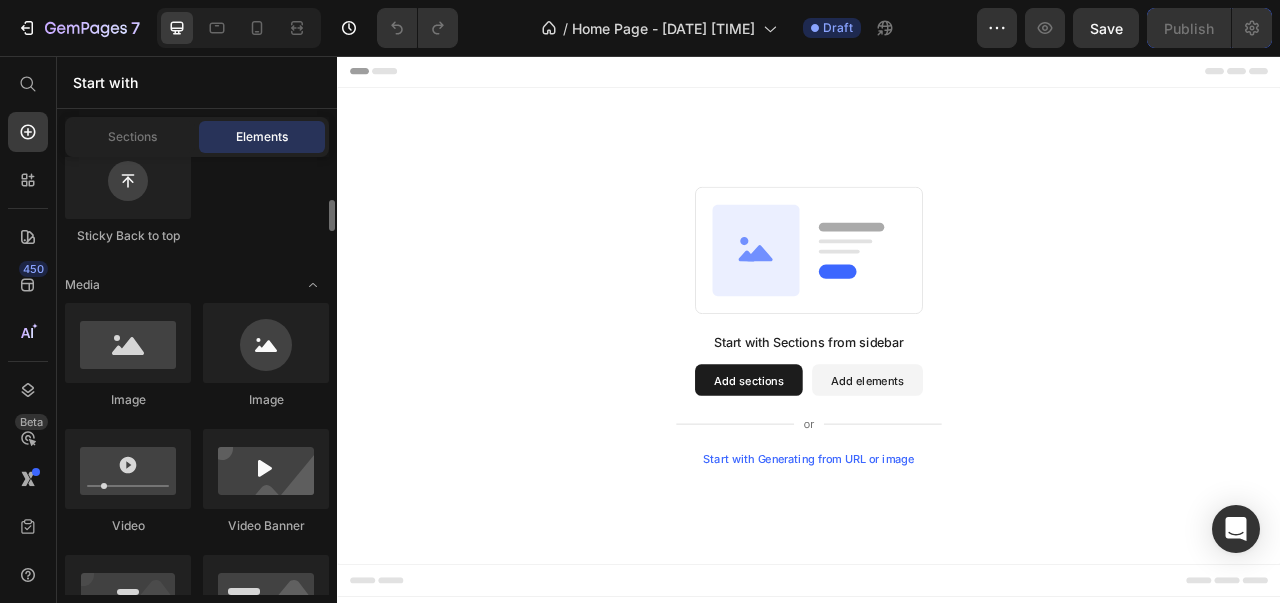 scroll, scrollTop: 639, scrollLeft: 0, axis: vertical 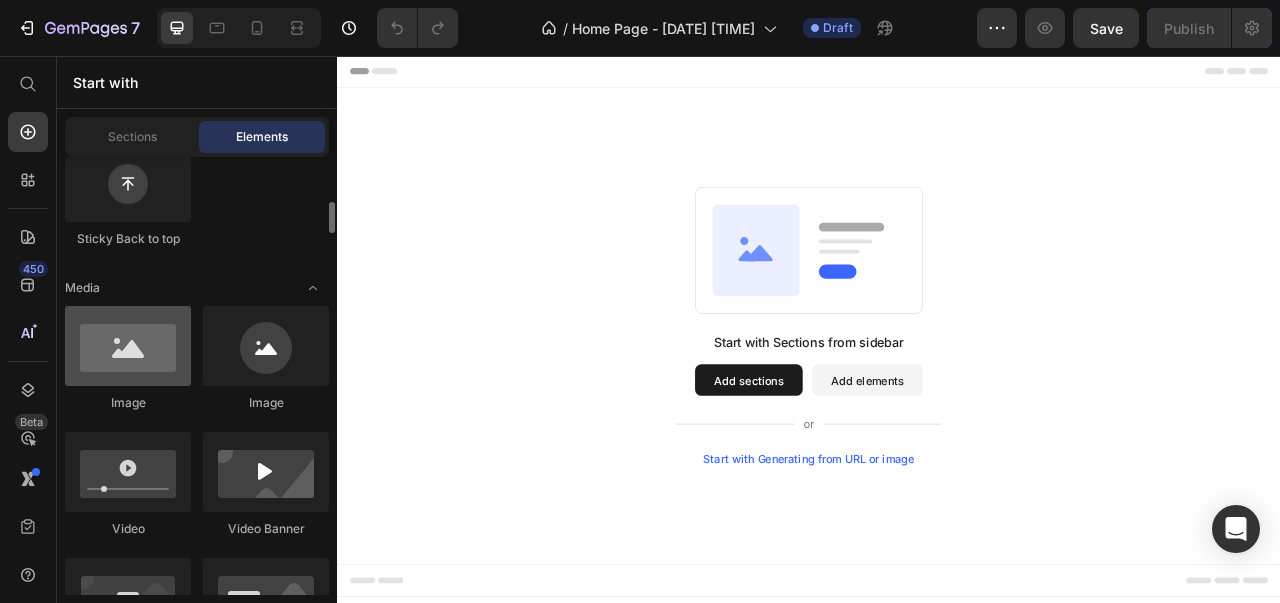 click at bounding box center [128, 346] 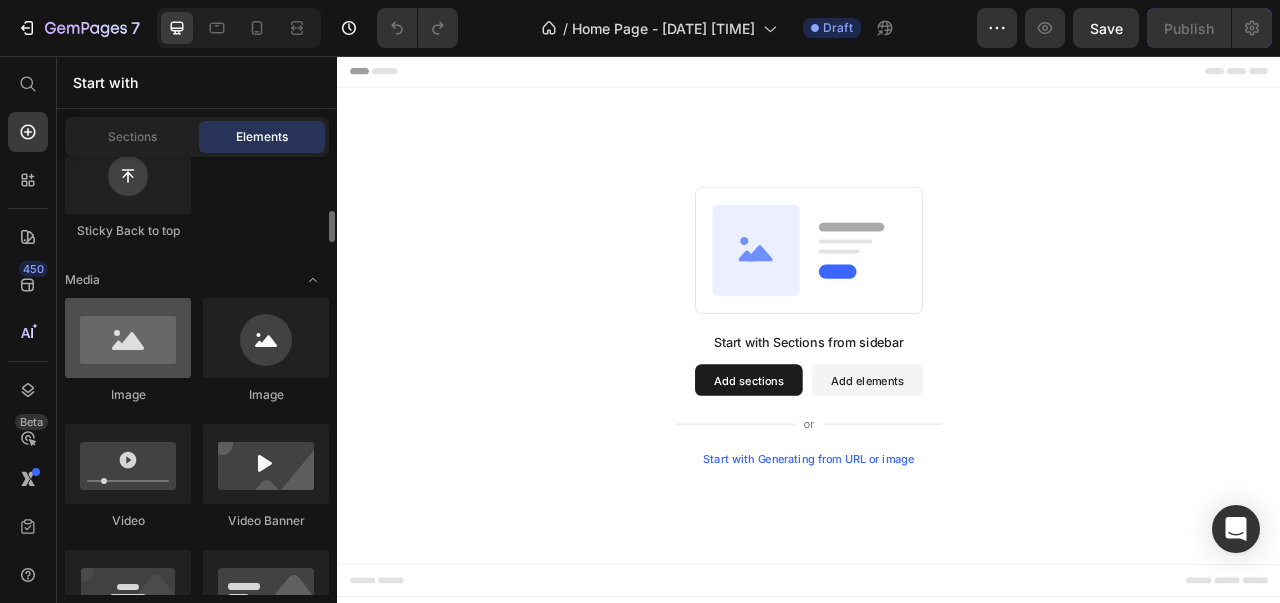 scroll, scrollTop: 646, scrollLeft: 0, axis: vertical 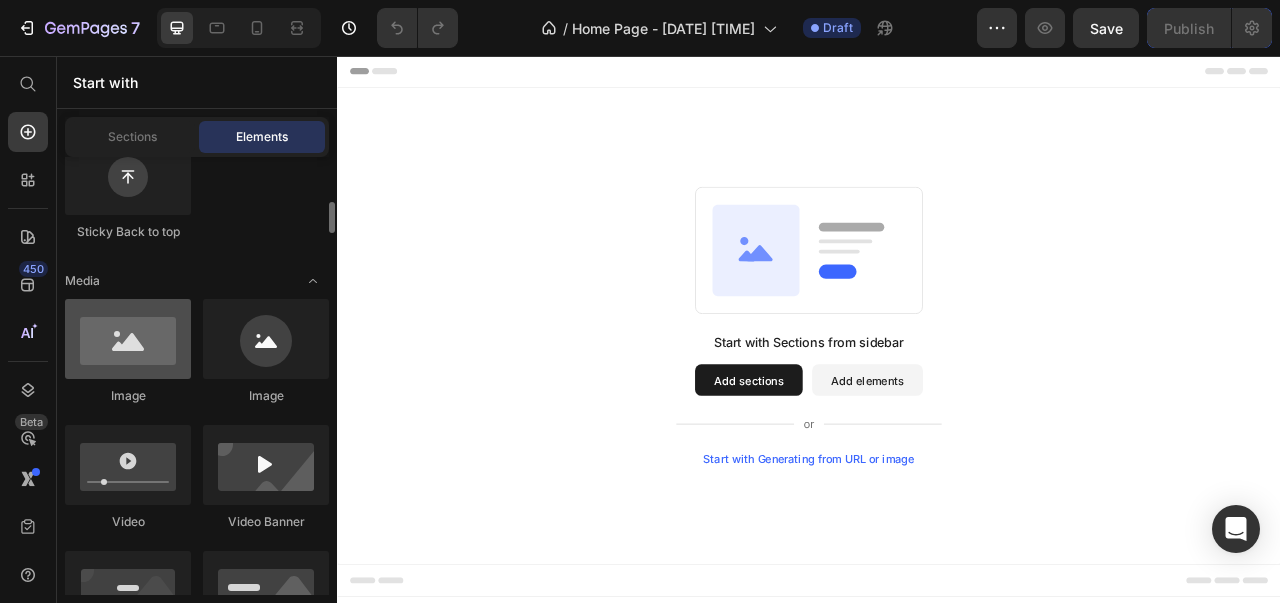 click at bounding box center [128, 339] 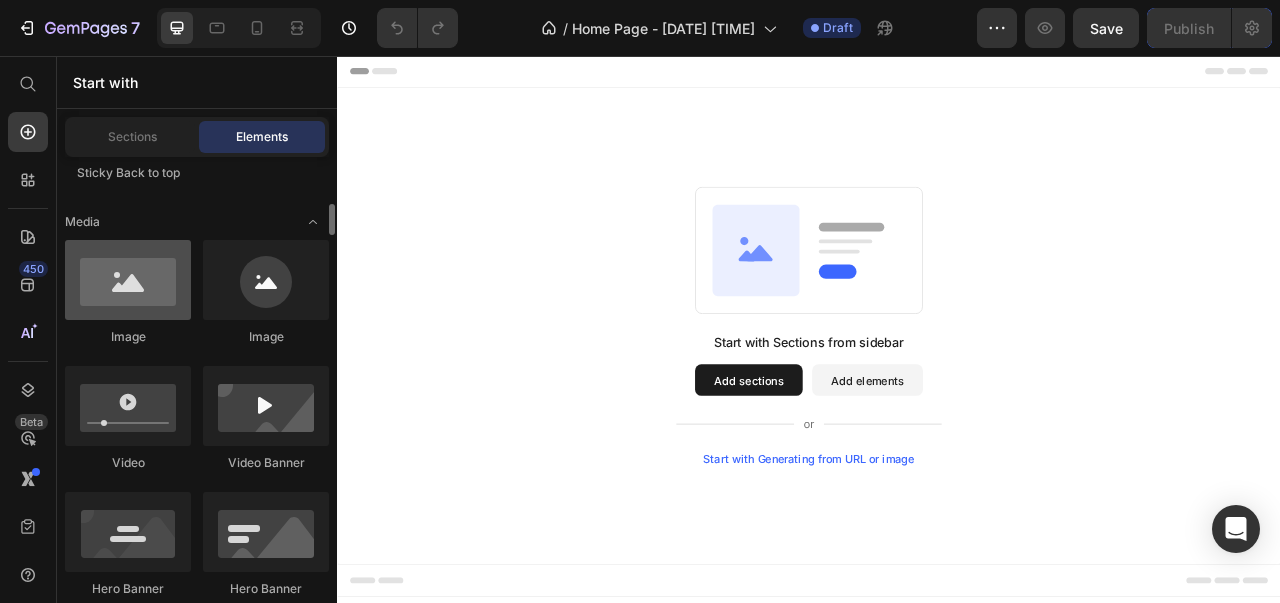 scroll, scrollTop: 703, scrollLeft: 0, axis: vertical 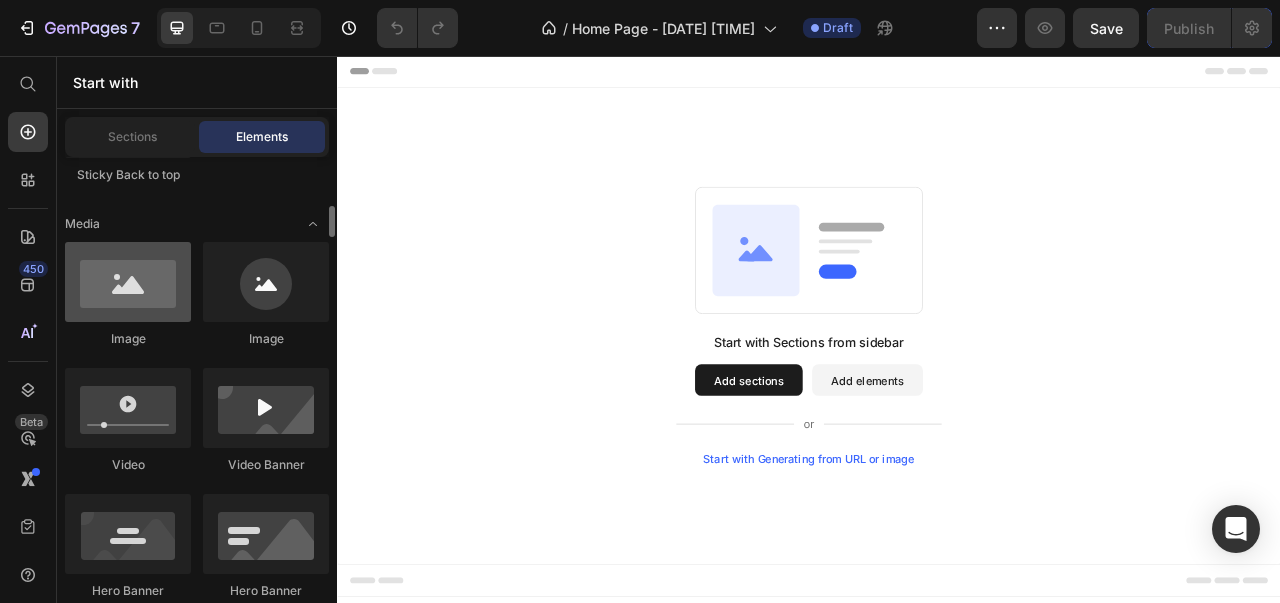 click at bounding box center [128, 282] 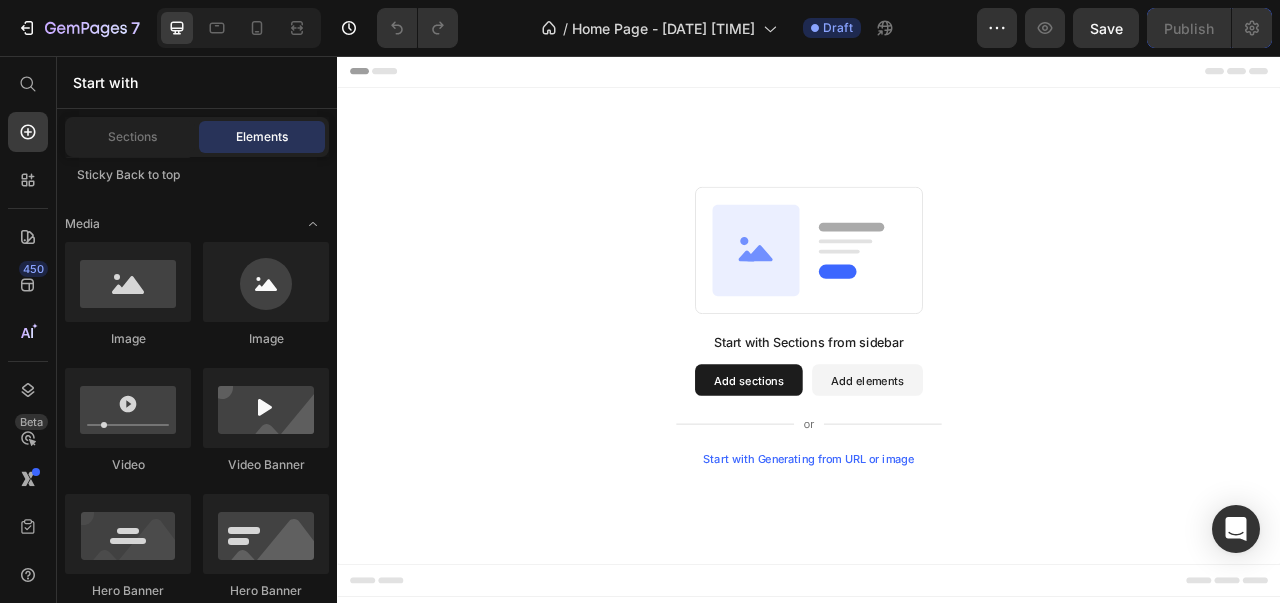 click on "Start with Sections from sidebar Add sections Add elements Start with Generating from URL or image" at bounding box center [937, 400] 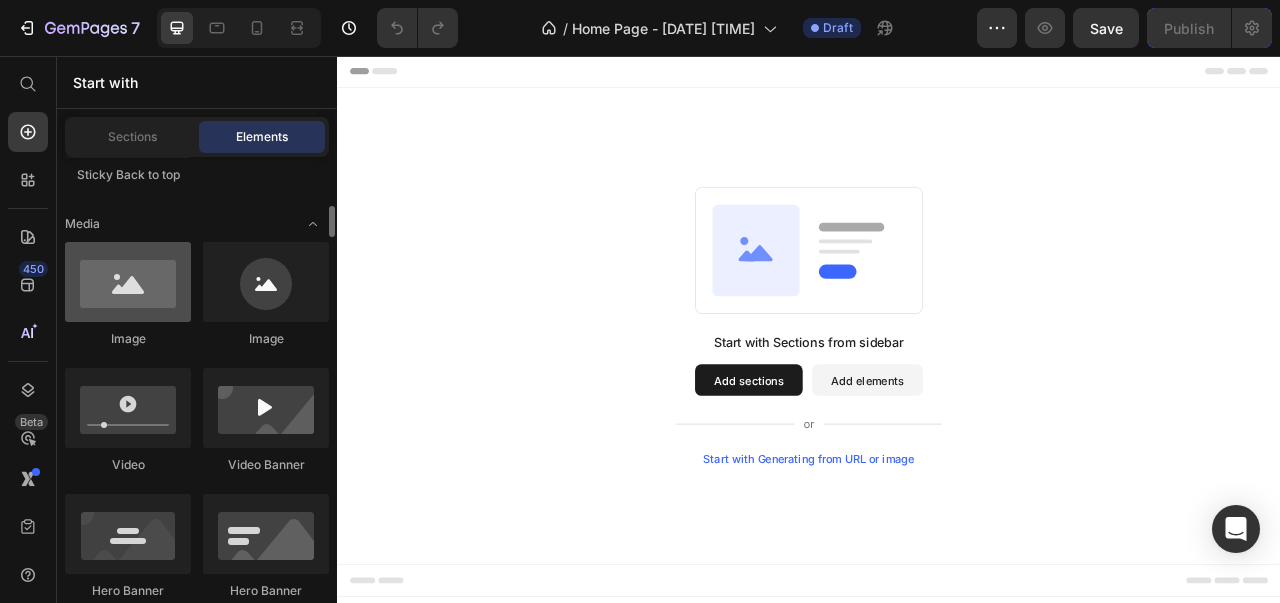 click at bounding box center [128, 282] 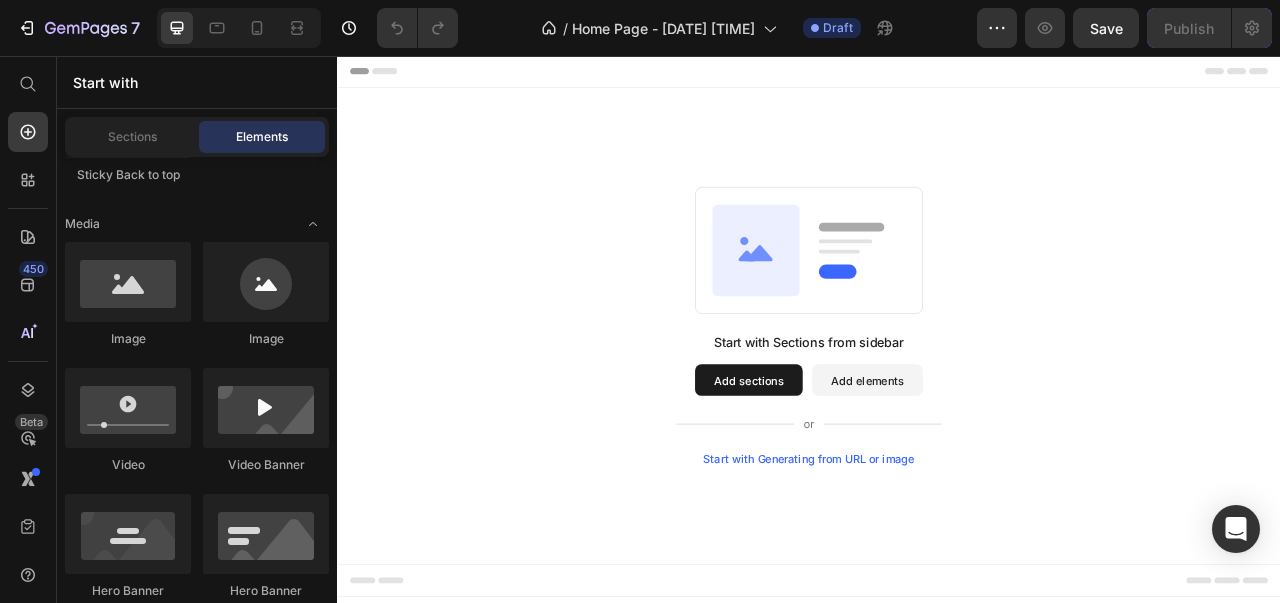 click 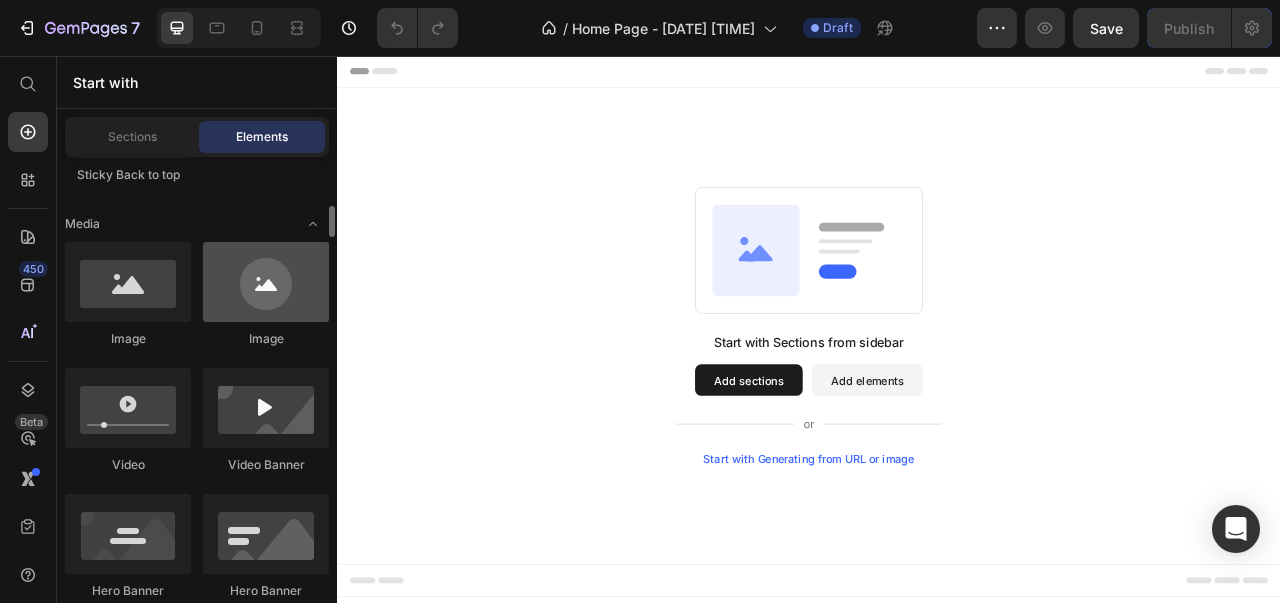 click at bounding box center [266, 282] 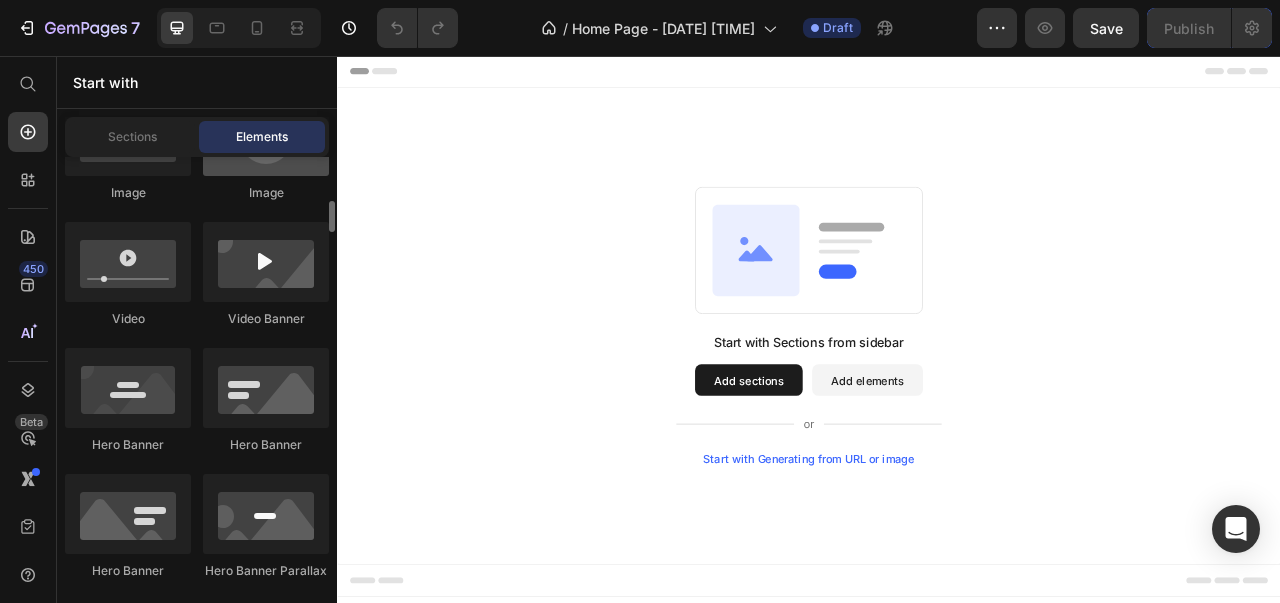 scroll, scrollTop: 858, scrollLeft: 0, axis: vertical 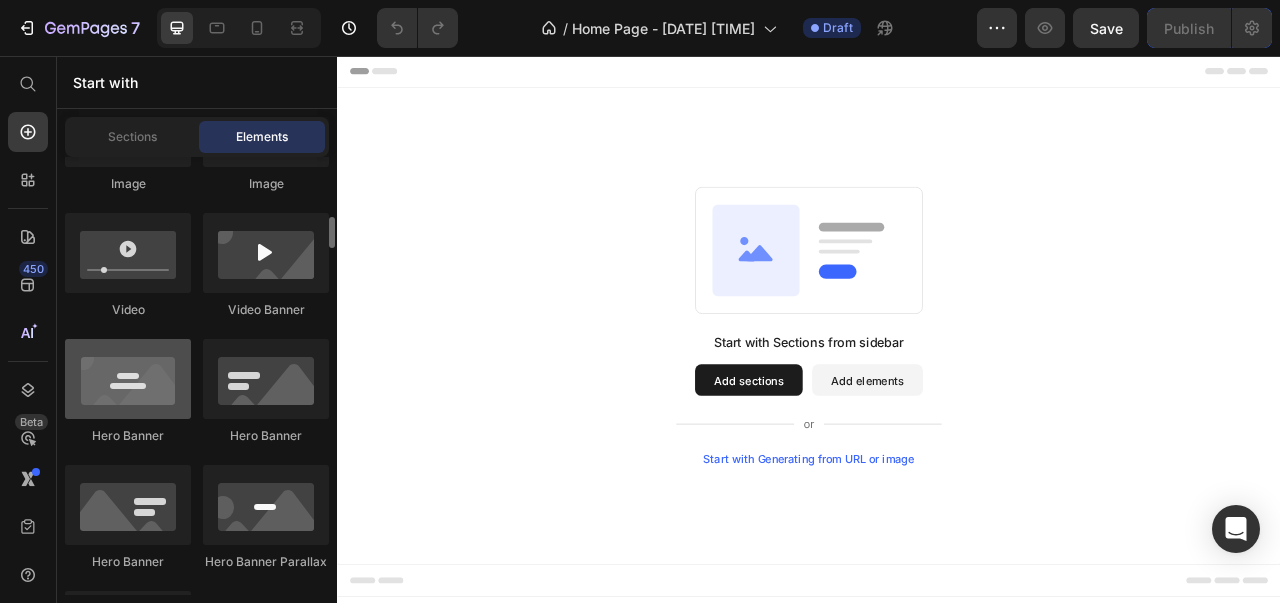 click at bounding box center [128, 379] 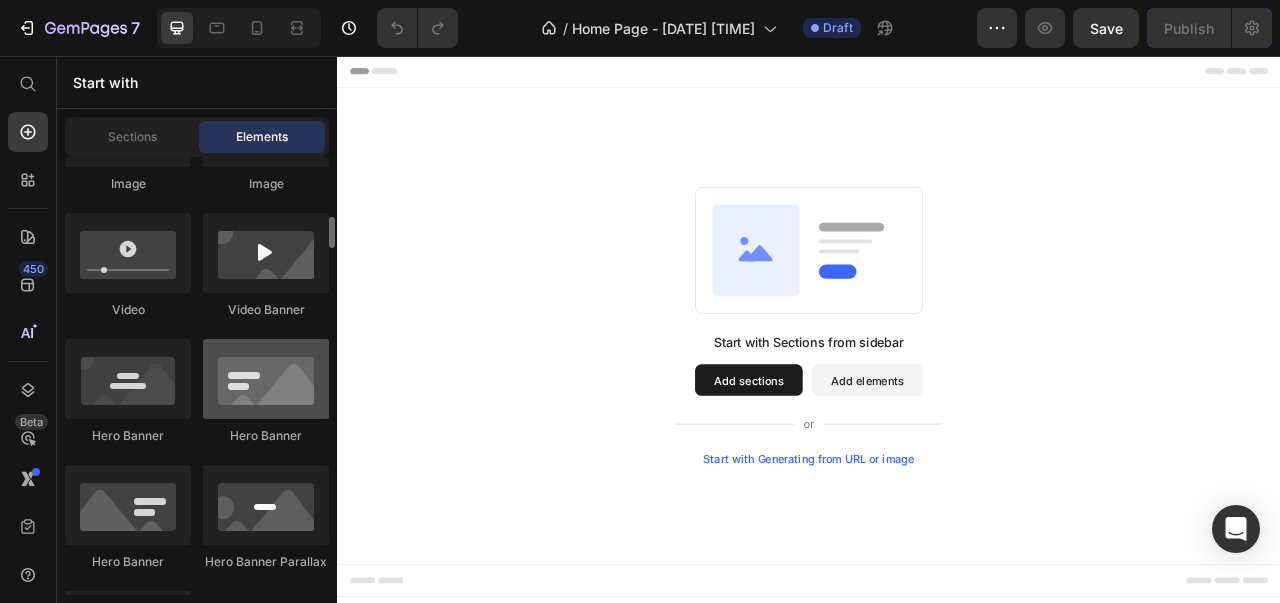click at bounding box center [266, 379] 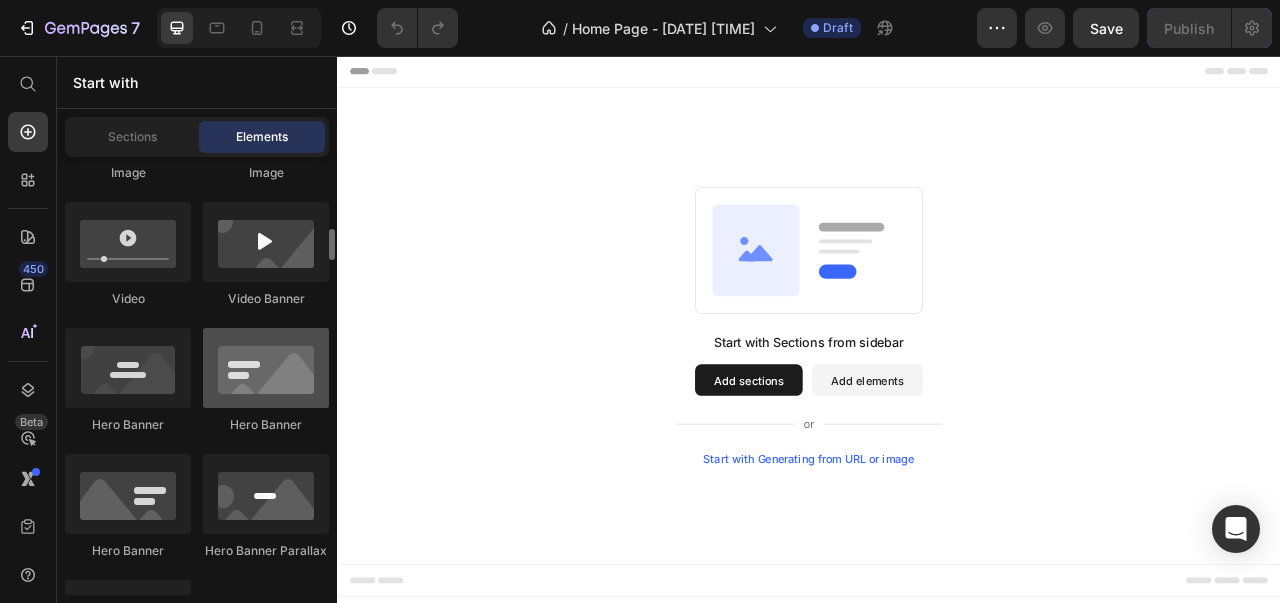 scroll, scrollTop: 870, scrollLeft: 0, axis: vertical 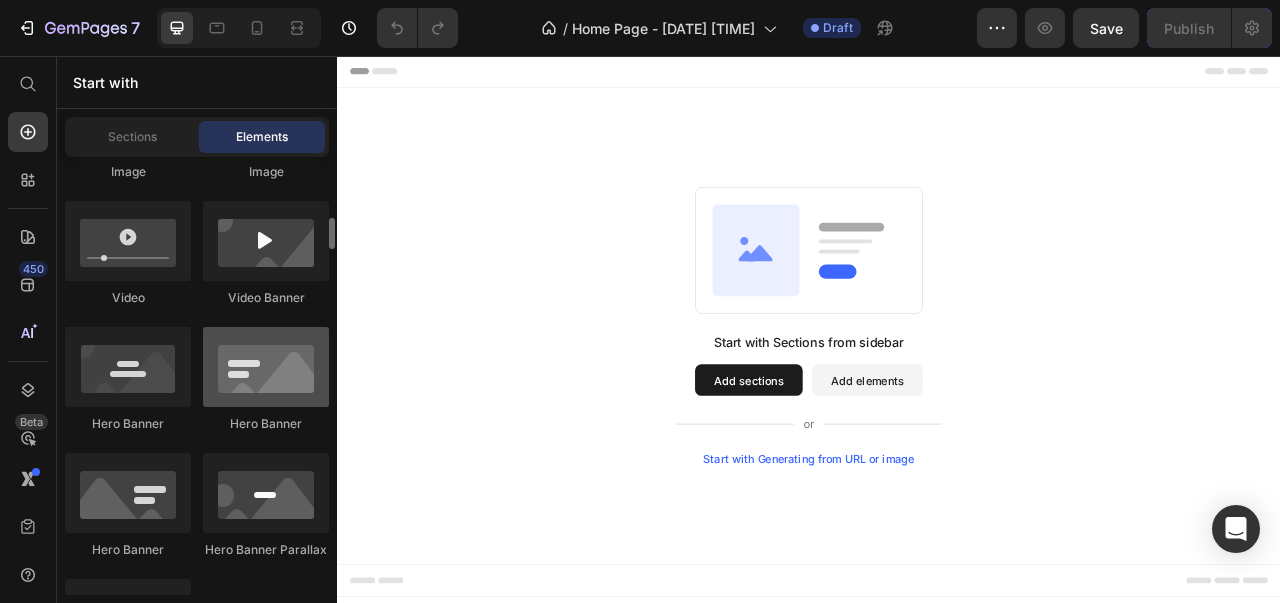 click at bounding box center (266, 367) 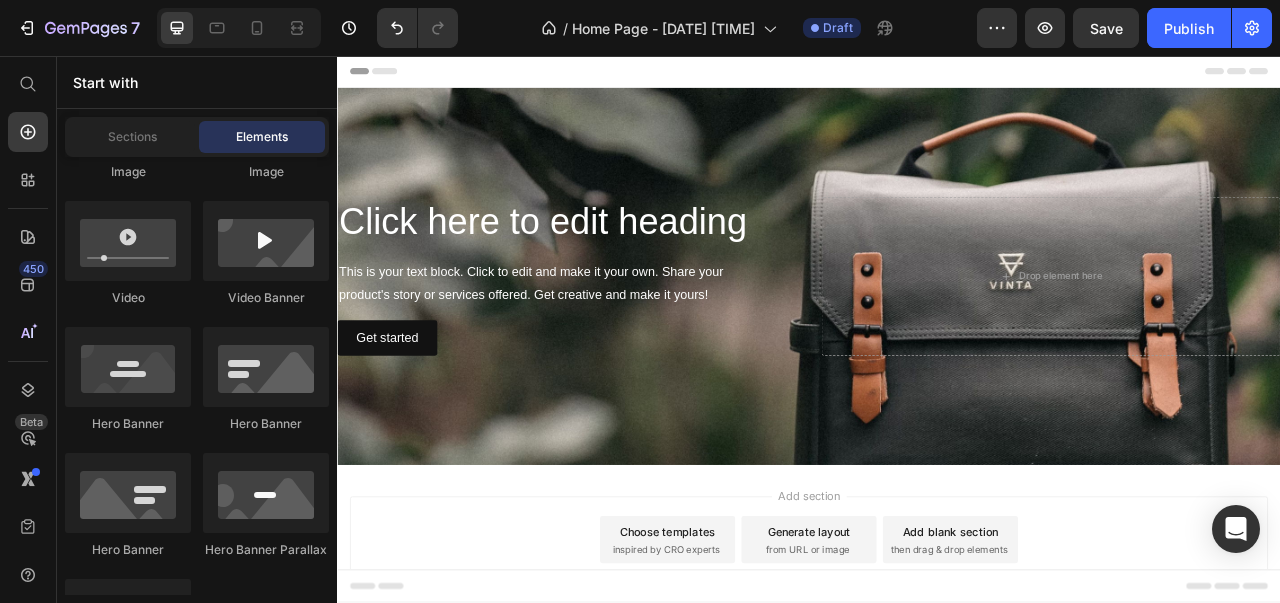 click on "Click here to edit heading" at bounding box center [629, 268] 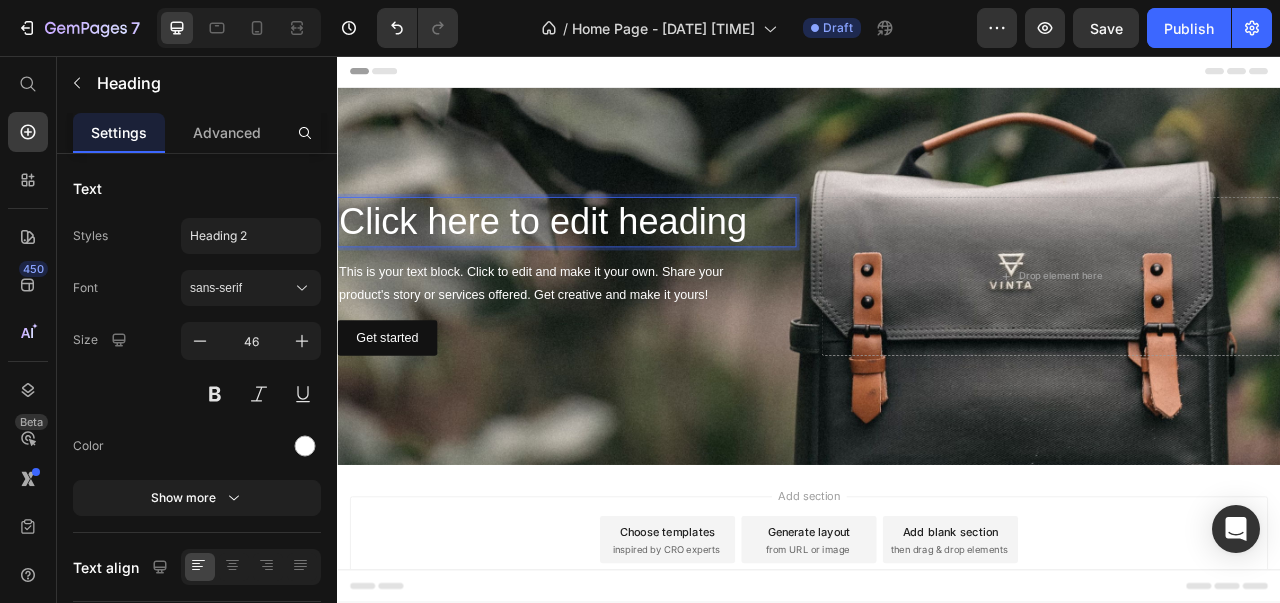 click on "This is your text block. Click to edit and make it your own. Share your                       product's story or services offered. Get creative and make it yours!" at bounding box center [629, 347] 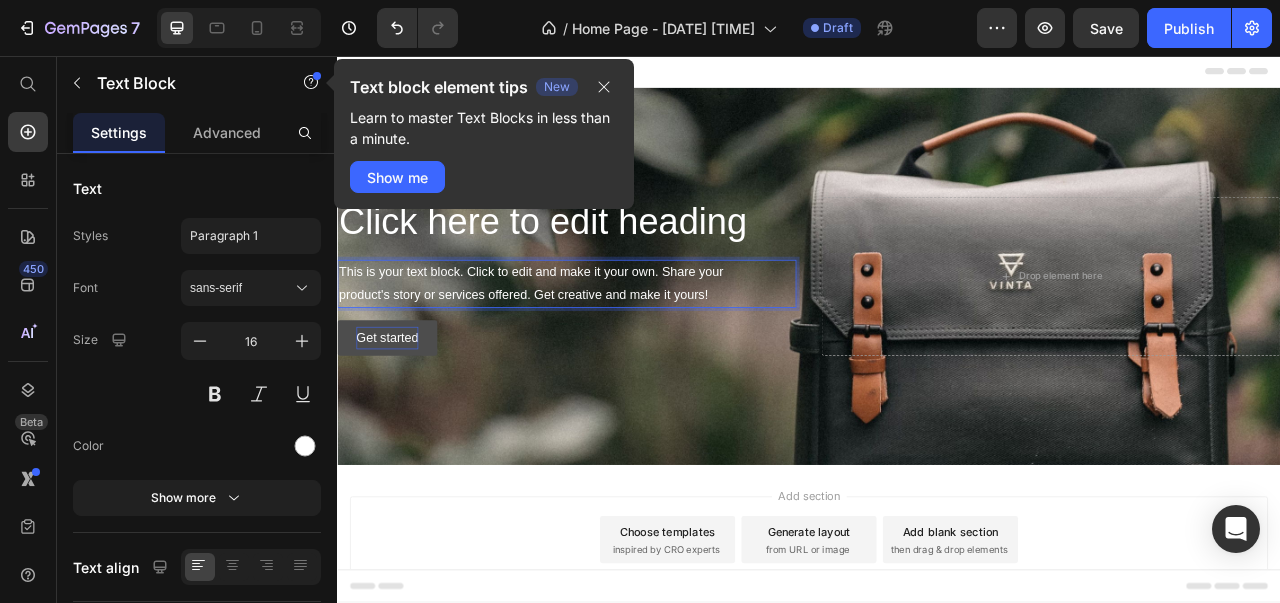 click on "Get started" at bounding box center [400, 415] 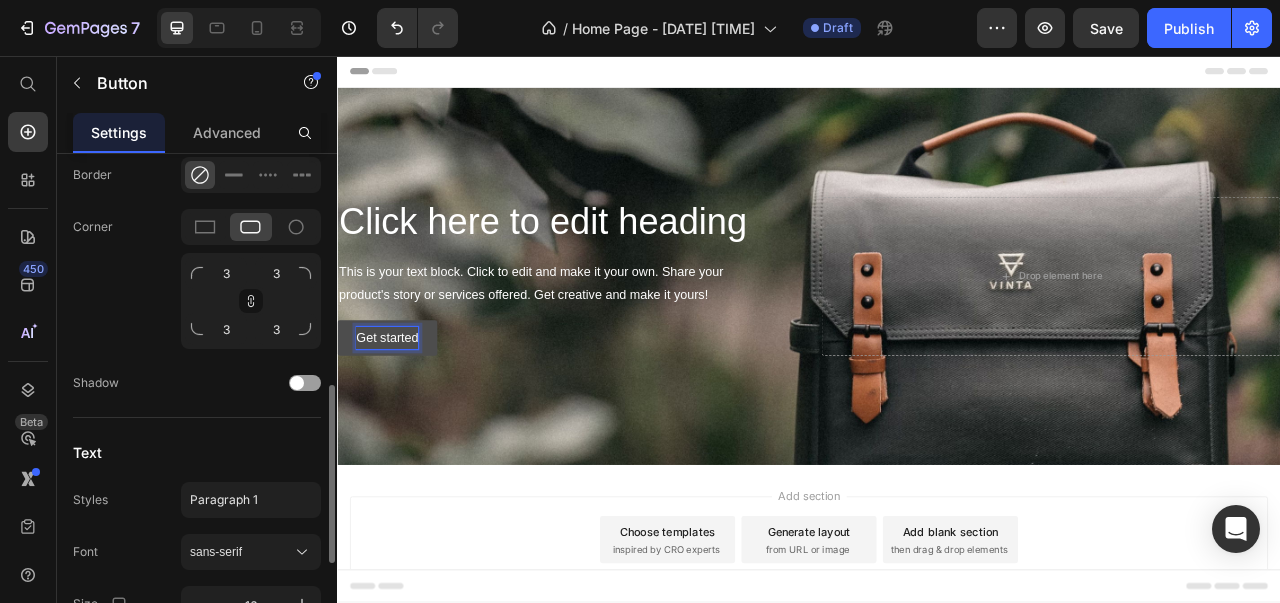 scroll, scrollTop: 658, scrollLeft: 0, axis: vertical 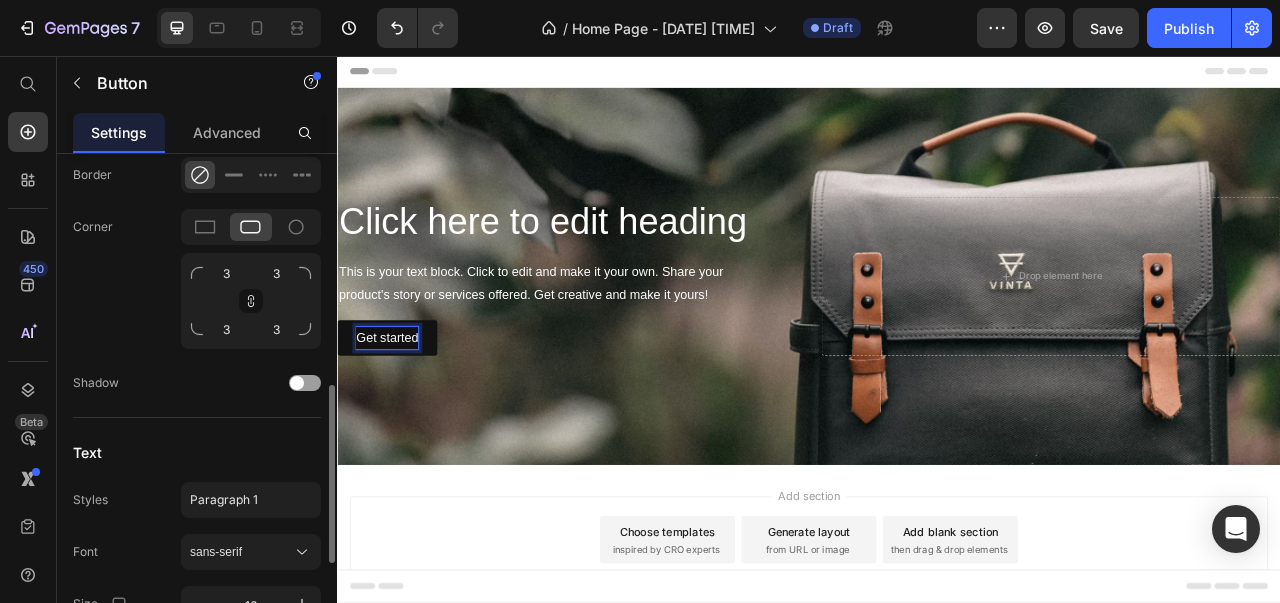 click 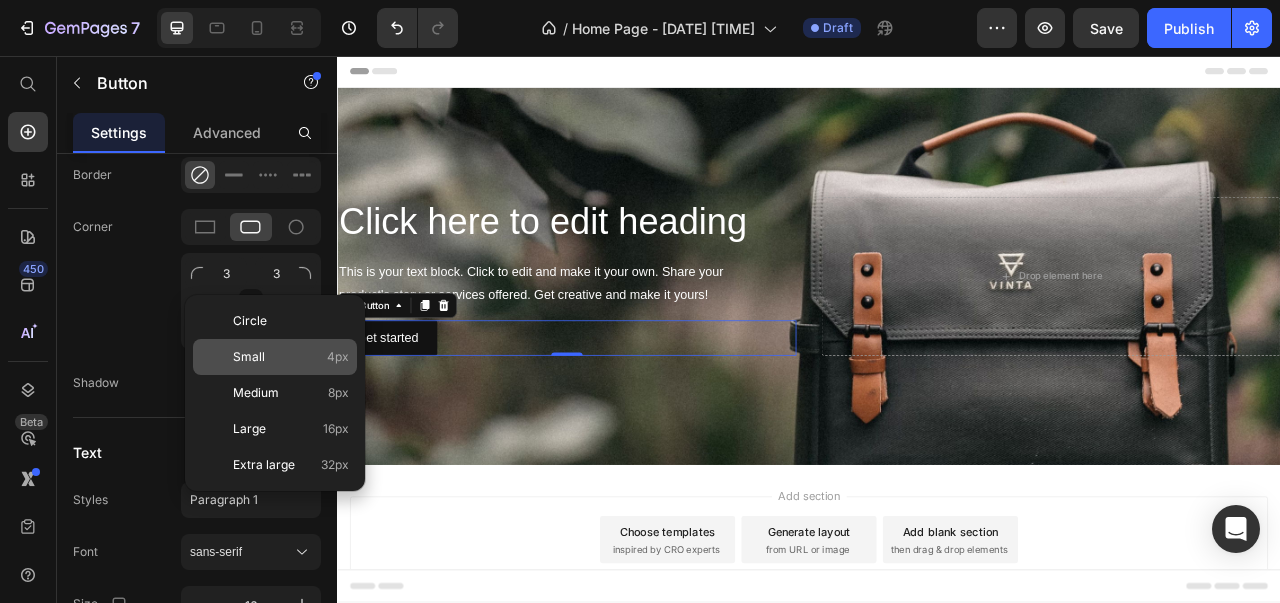 click on "Small 4px" at bounding box center [291, 357] 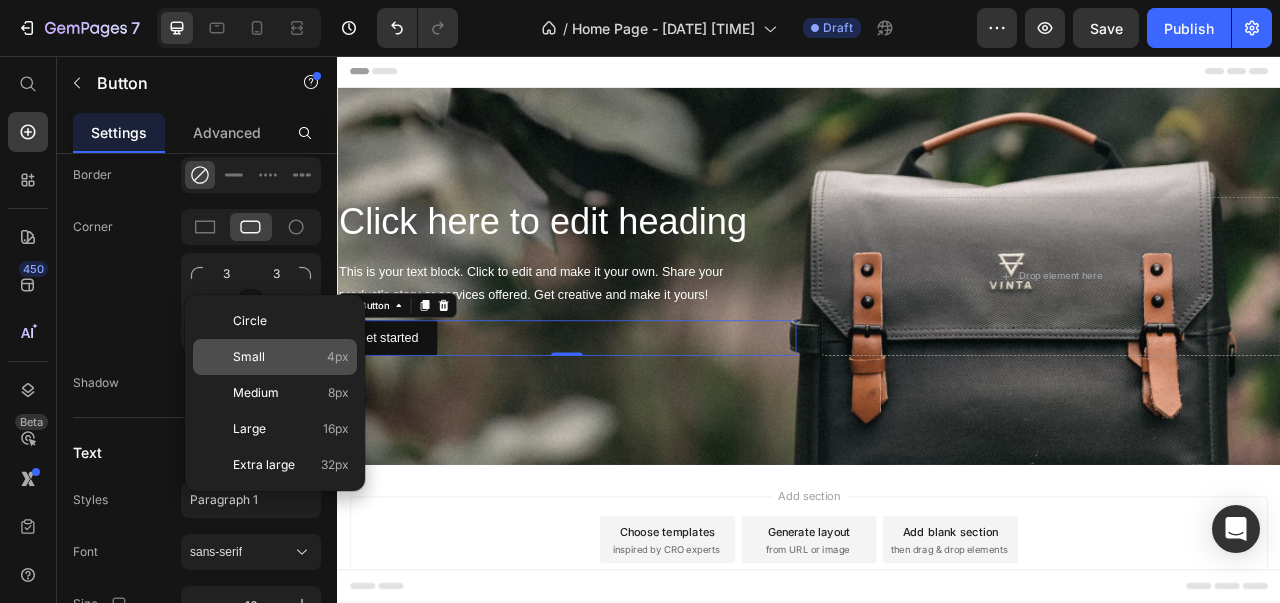 type on "4" 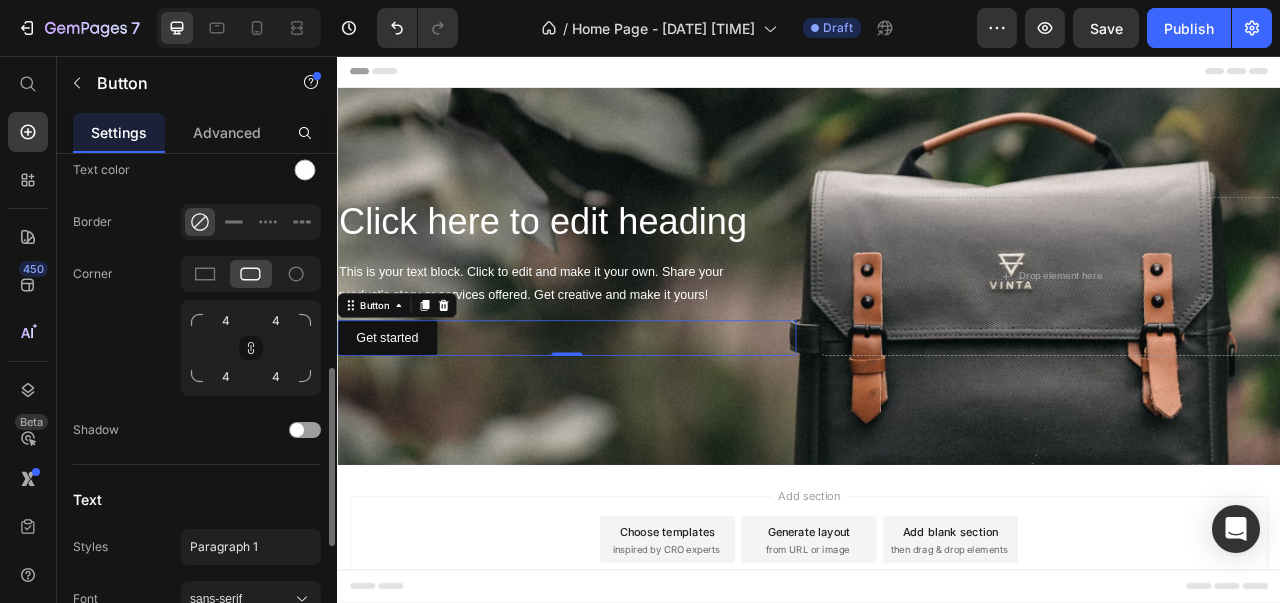 scroll, scrollTop: 615, scrollLeft: 0, axis: vertical 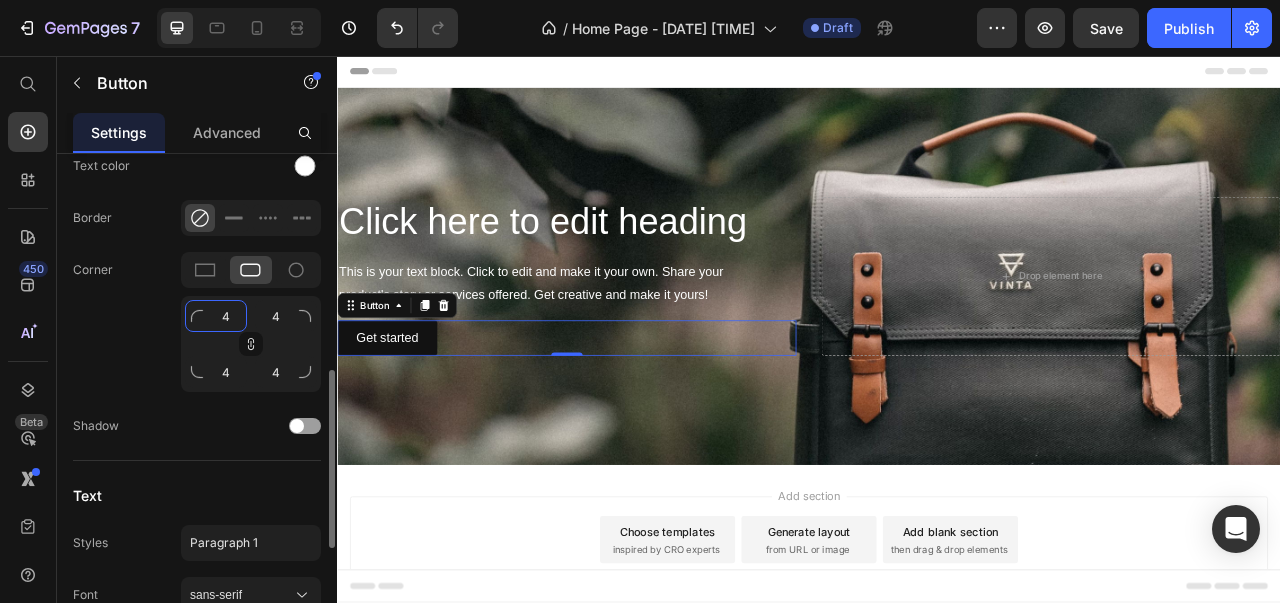 click on "4" 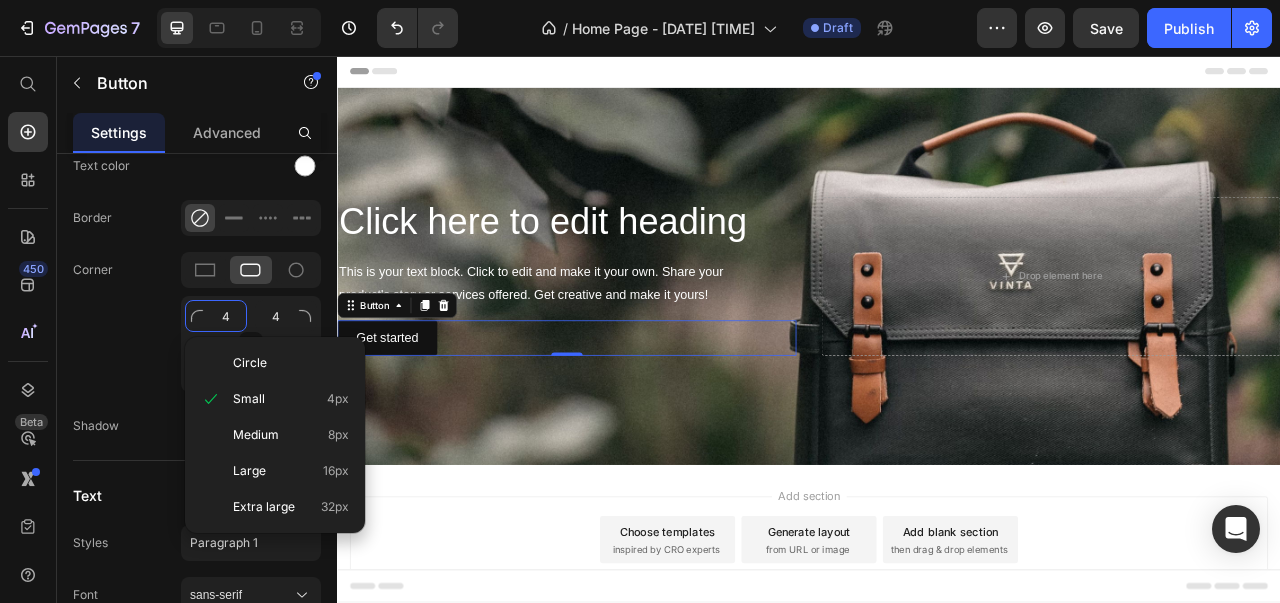 type 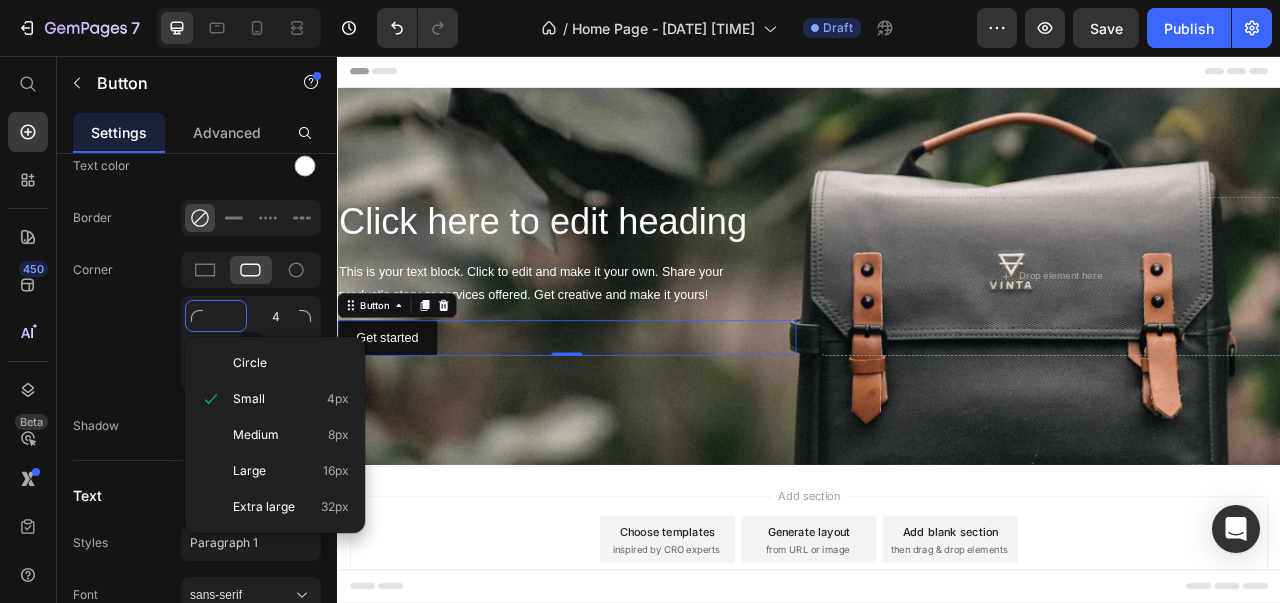 type 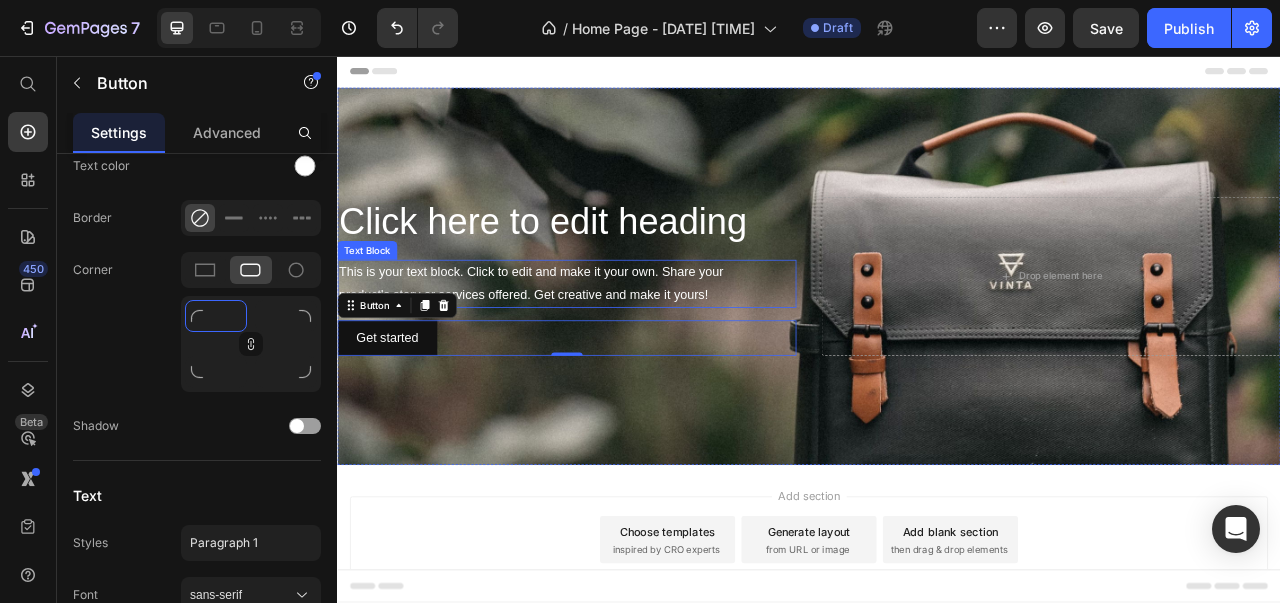 type on "9" 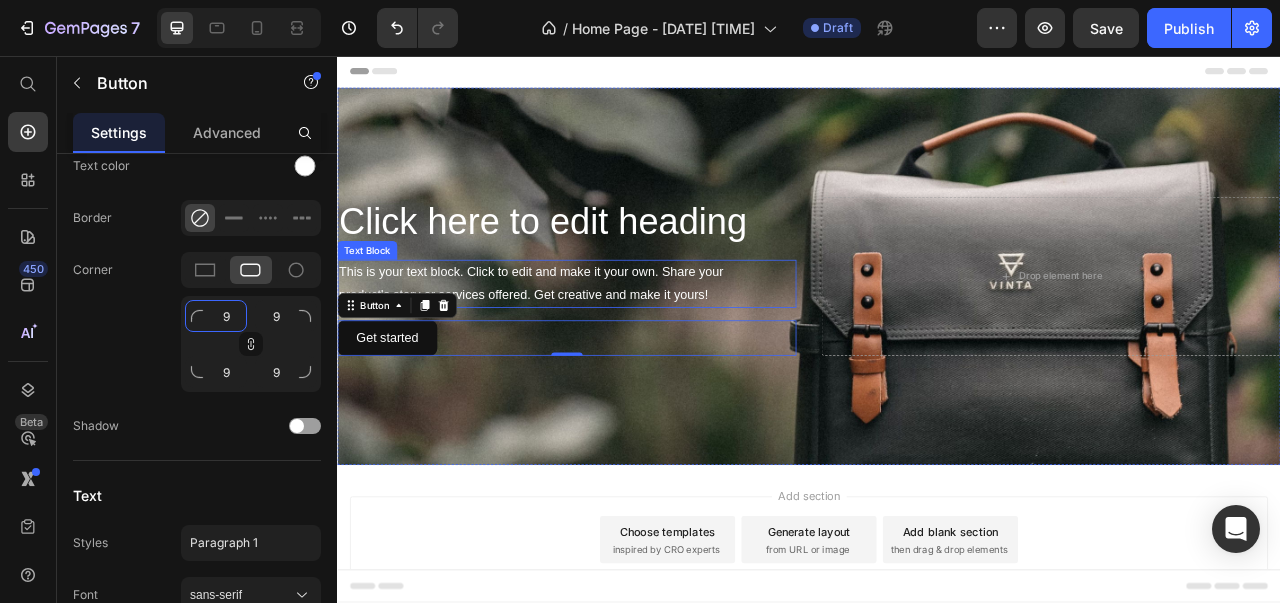 type 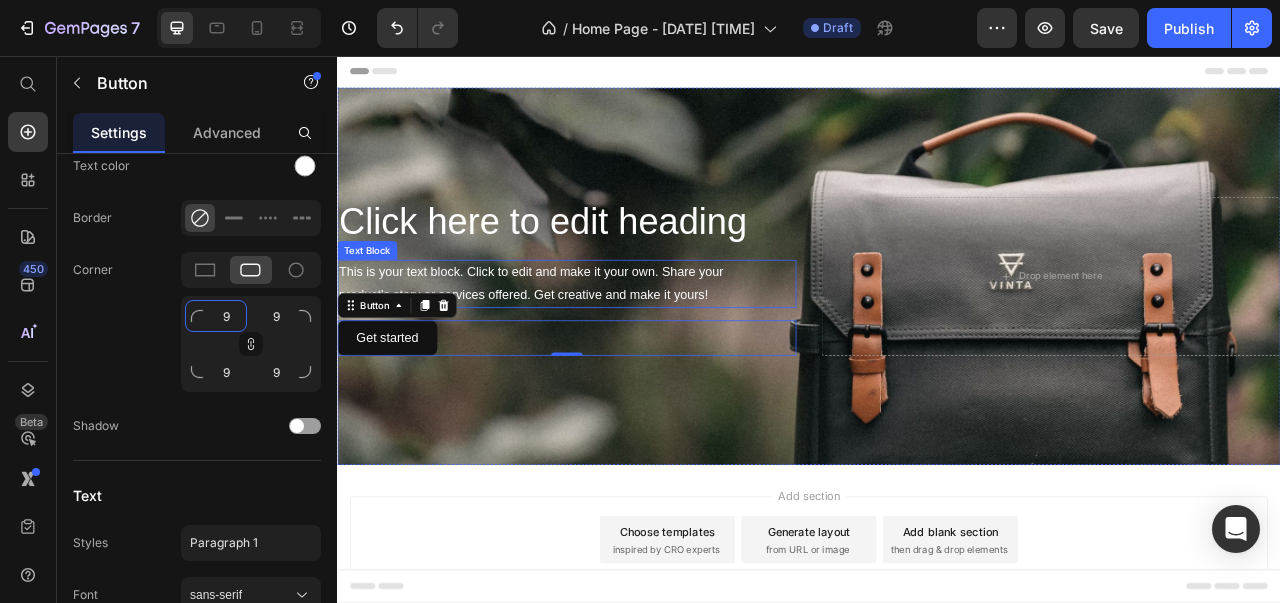 type 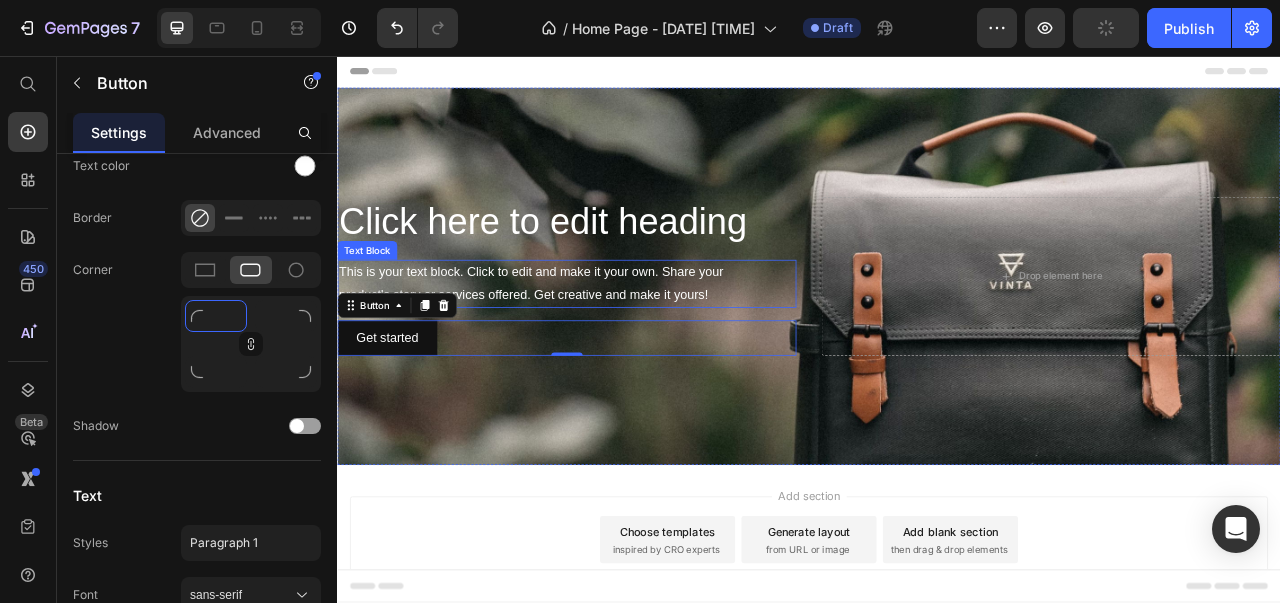 type on "1" 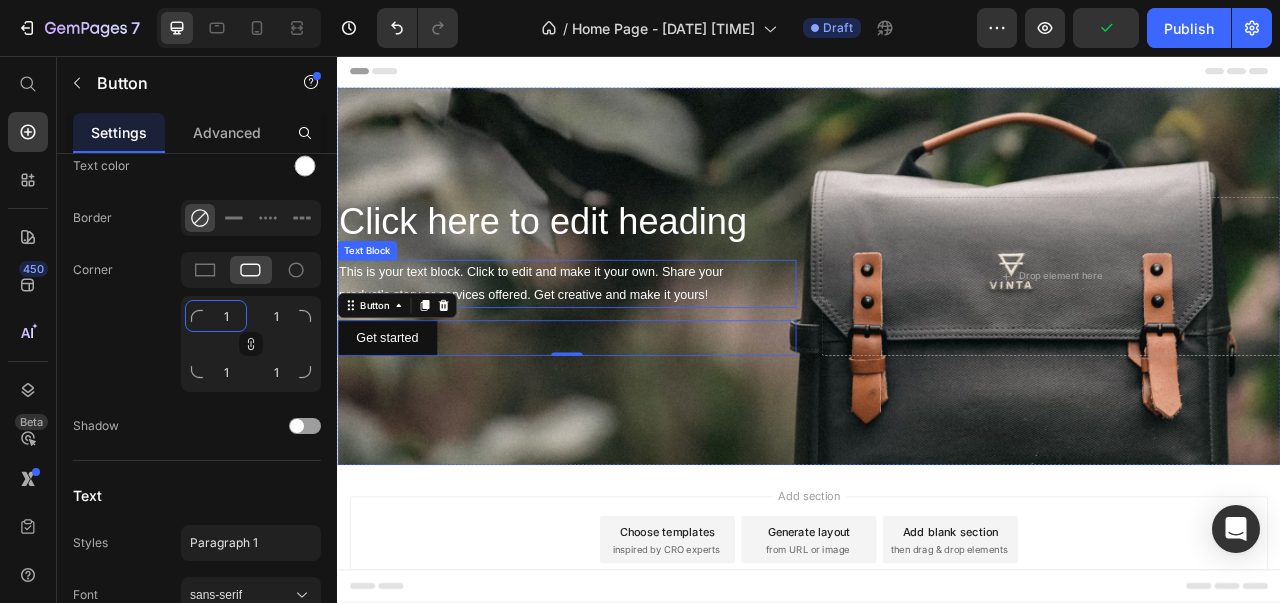 type on "15" 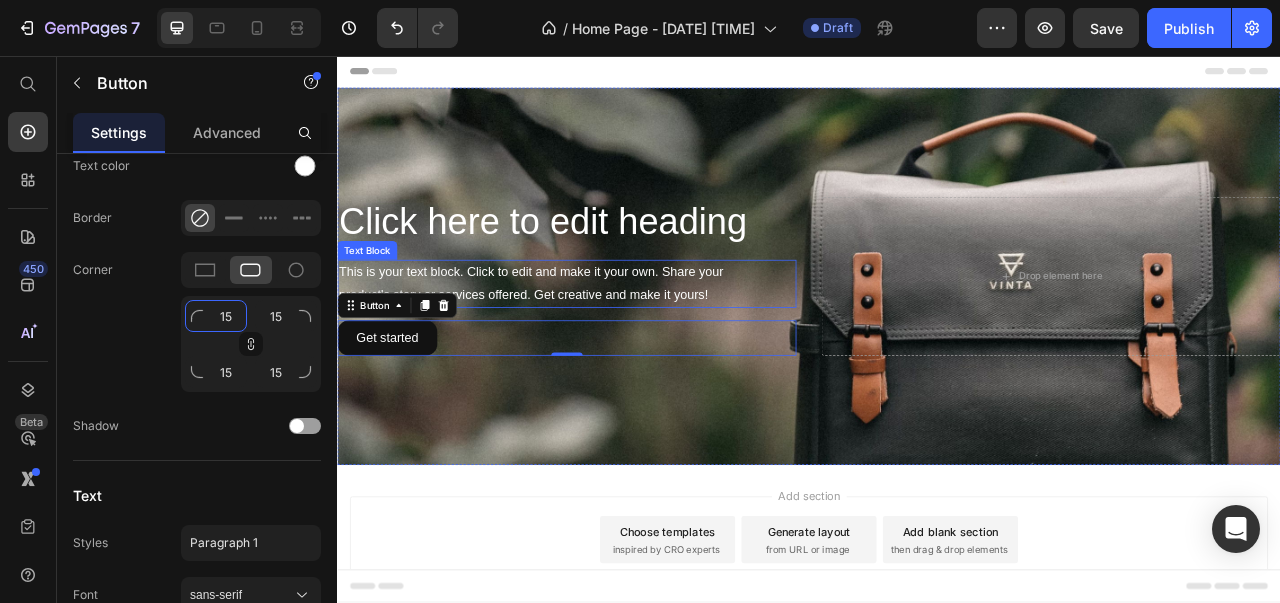 type on "1" 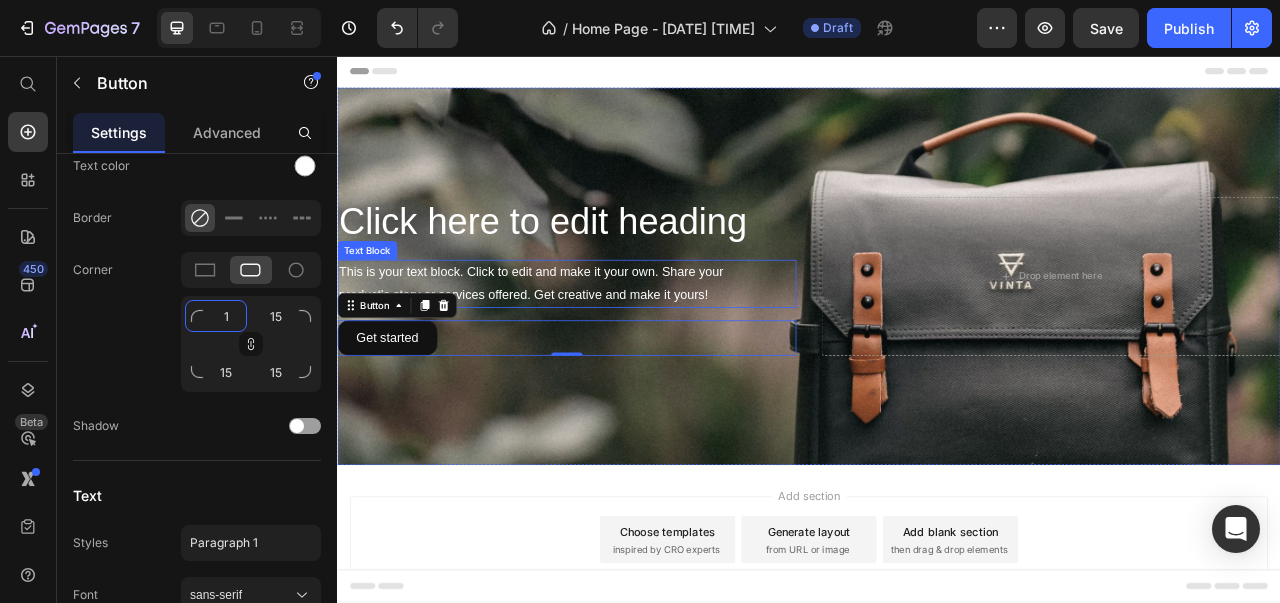 type on "1" 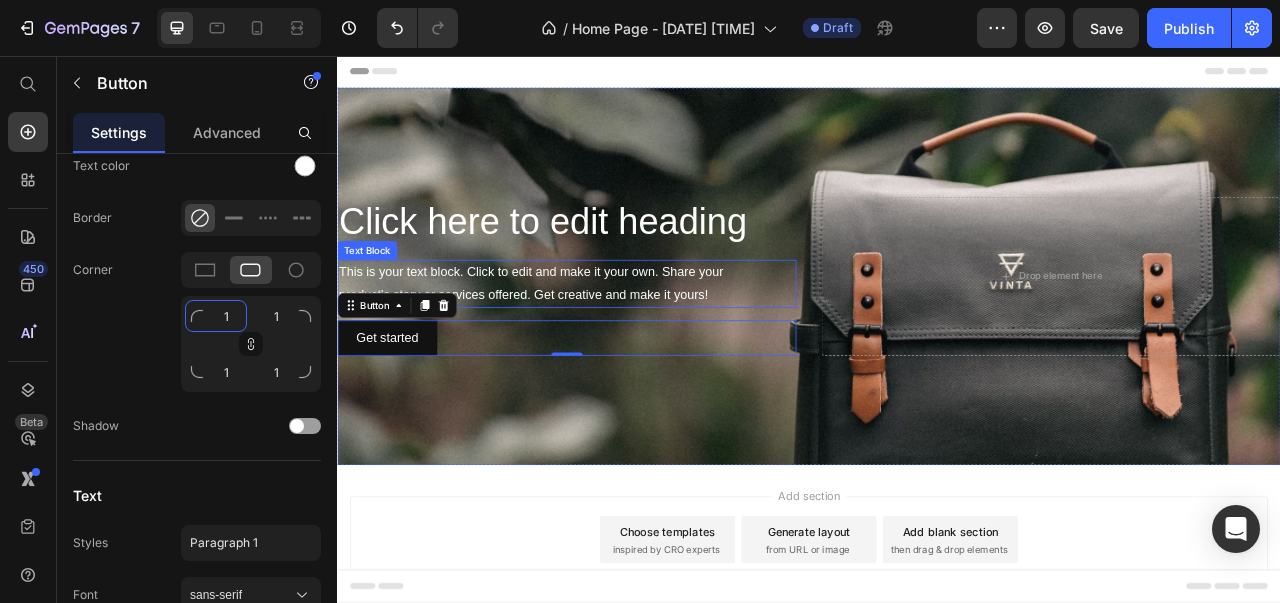 type on "13" 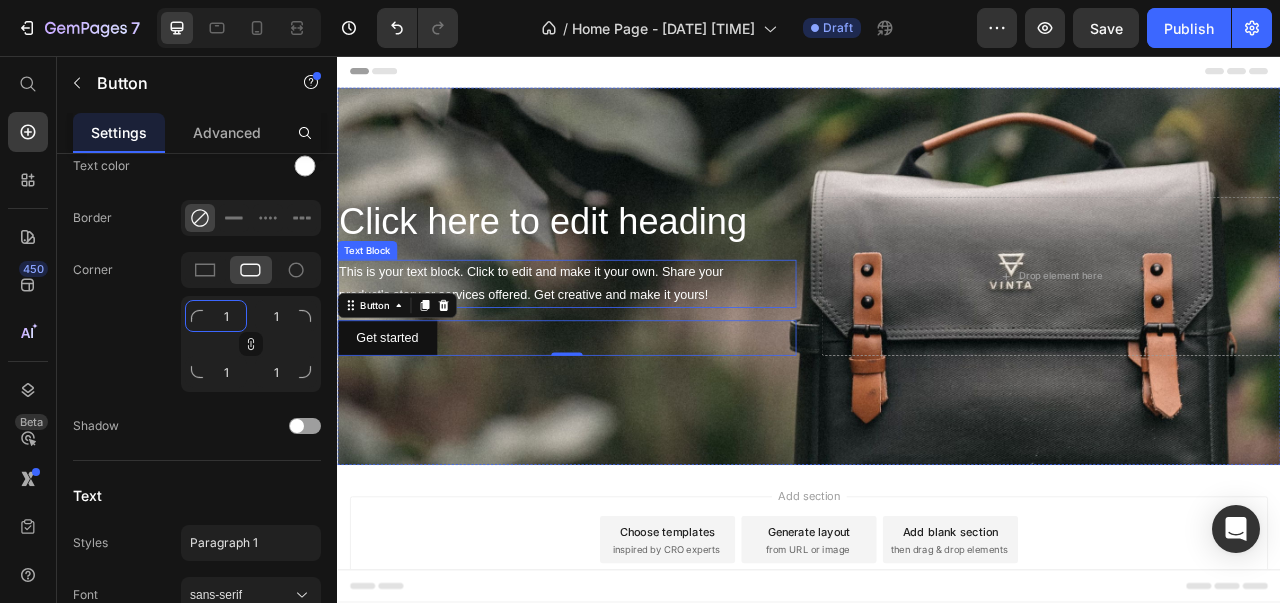 type on "13" 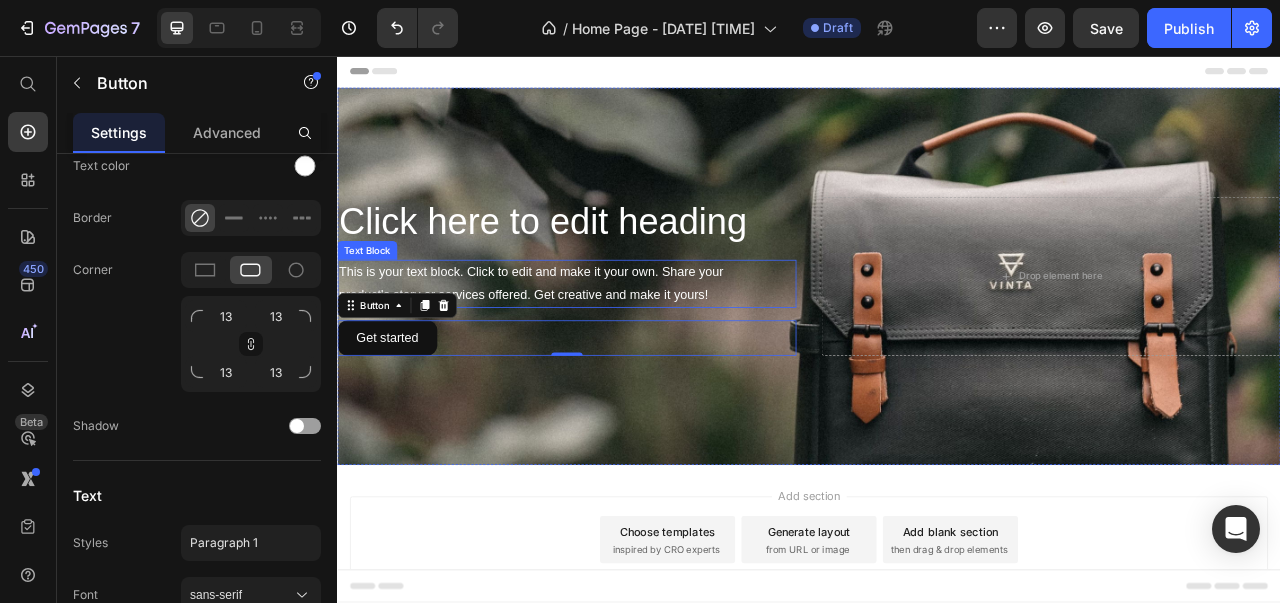 click at bounding box center [937, 337] 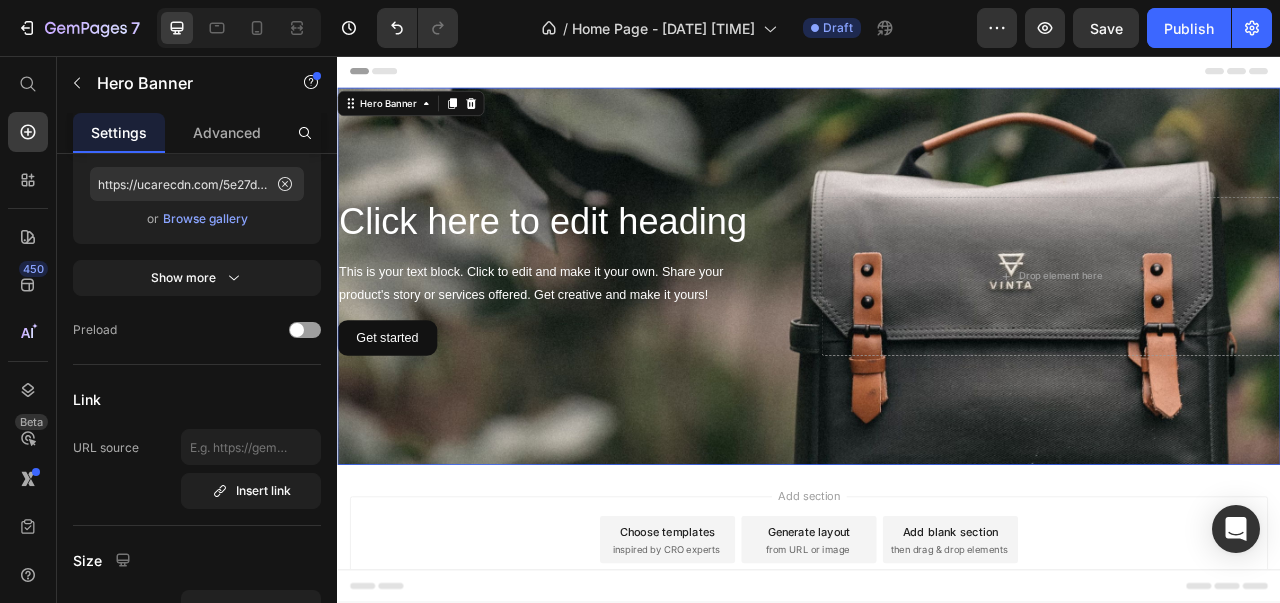 scroll, scrollTop: 0, scrollLeft: 0, axis: both 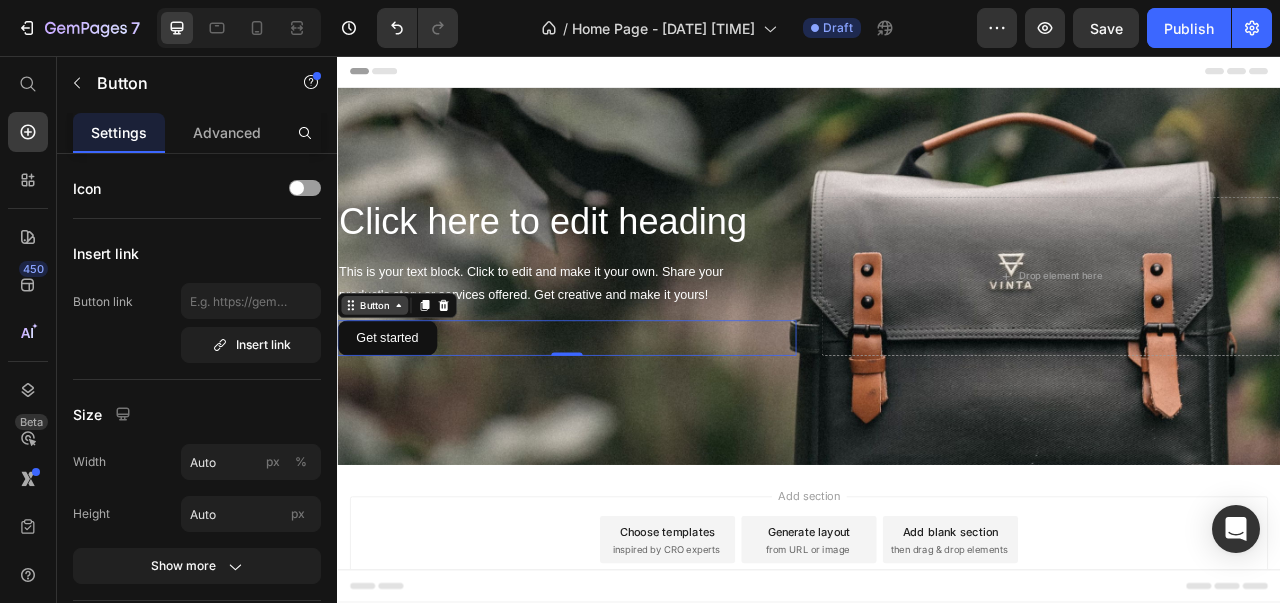click on "Button" at bounding box center (384, 374) 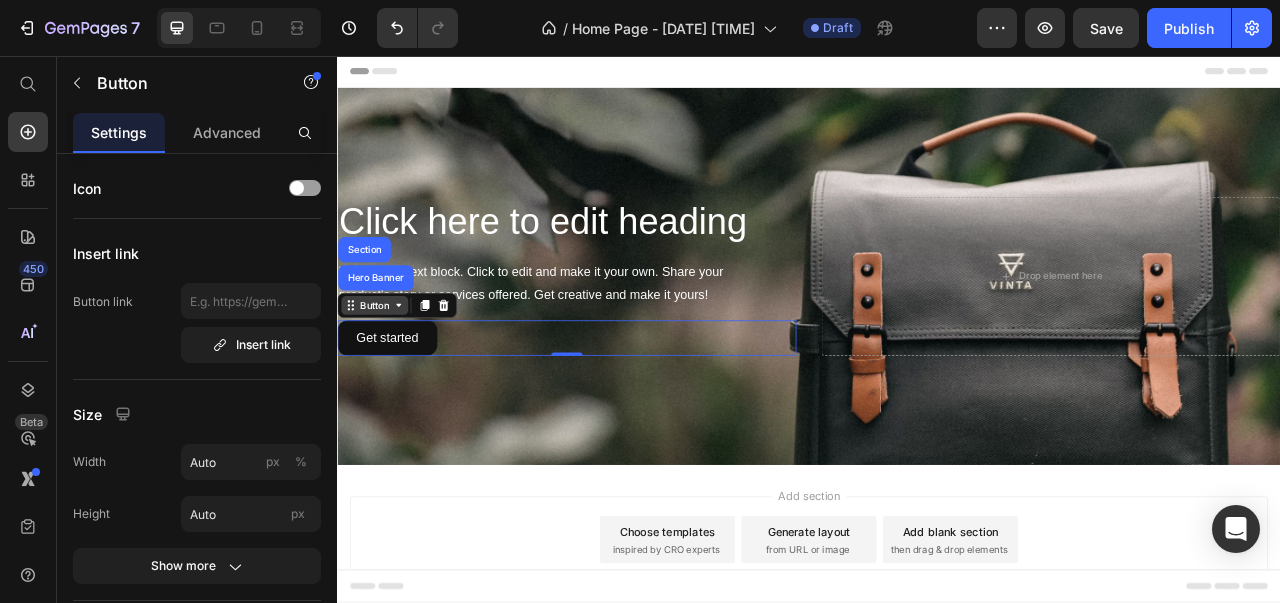 click 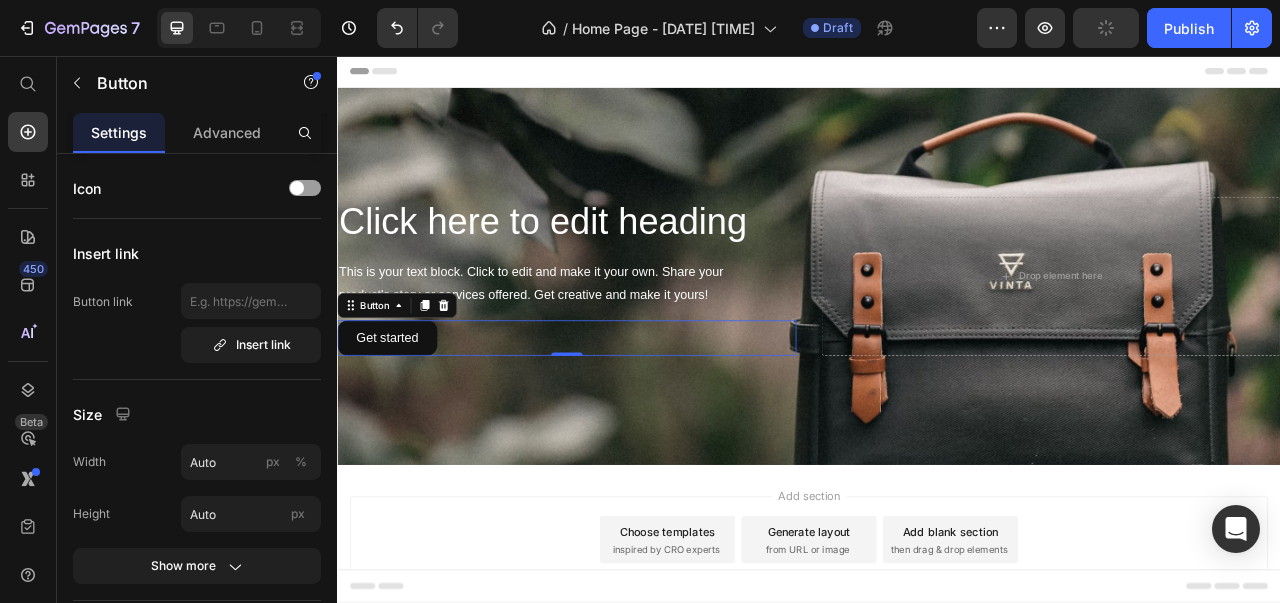 click at bounding box center [937, 337] 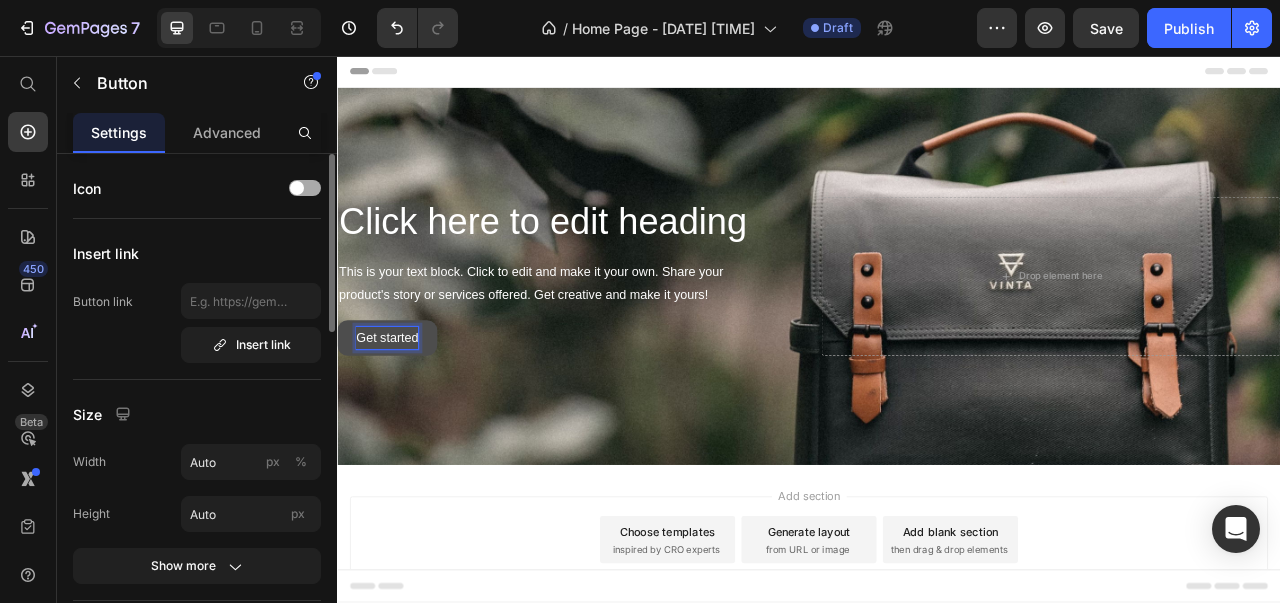 click at bounding box center [305, 188] 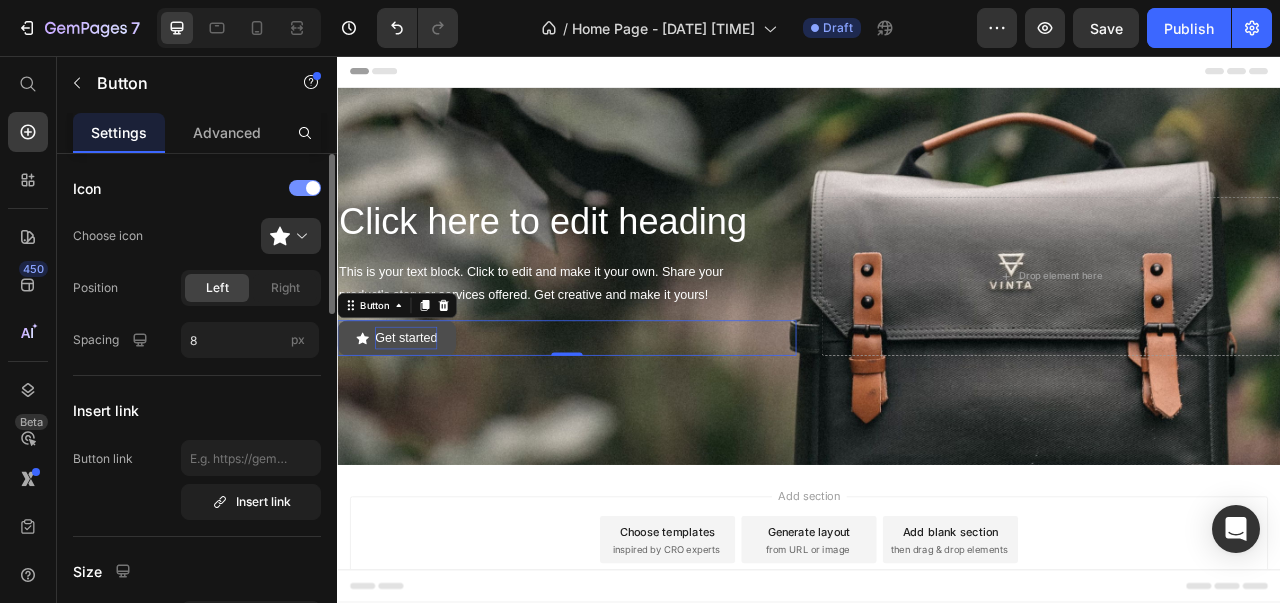 click at bounding box center (305, 188) 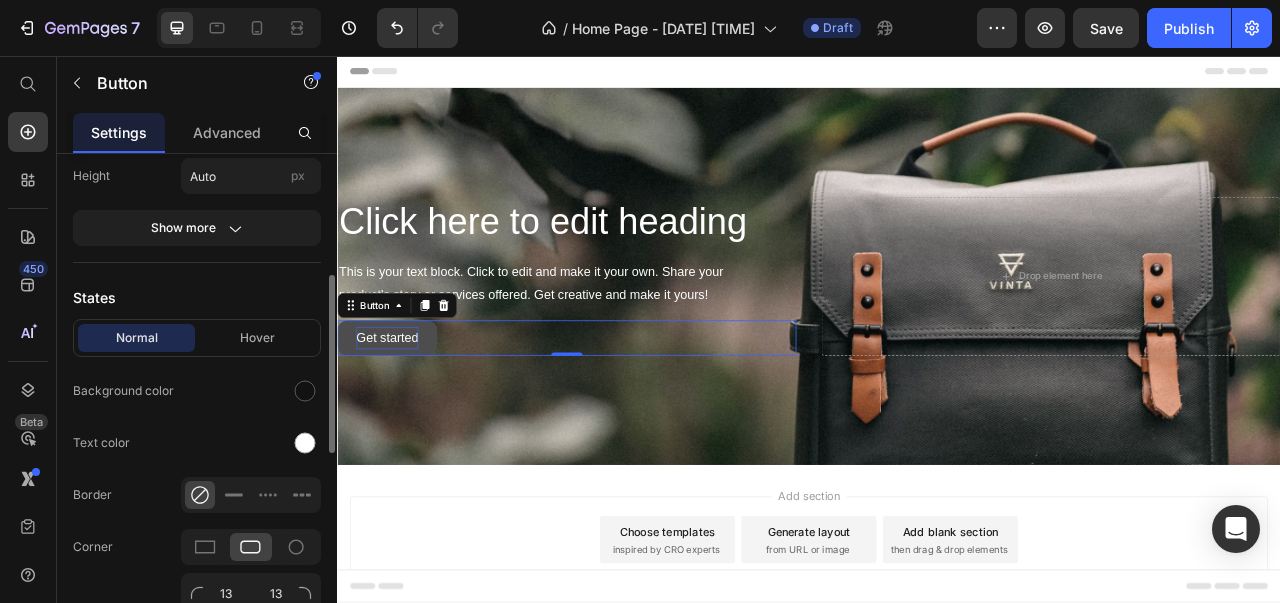 scroll, scrollTop: 340, scrollLeft: 0, axis: vertical 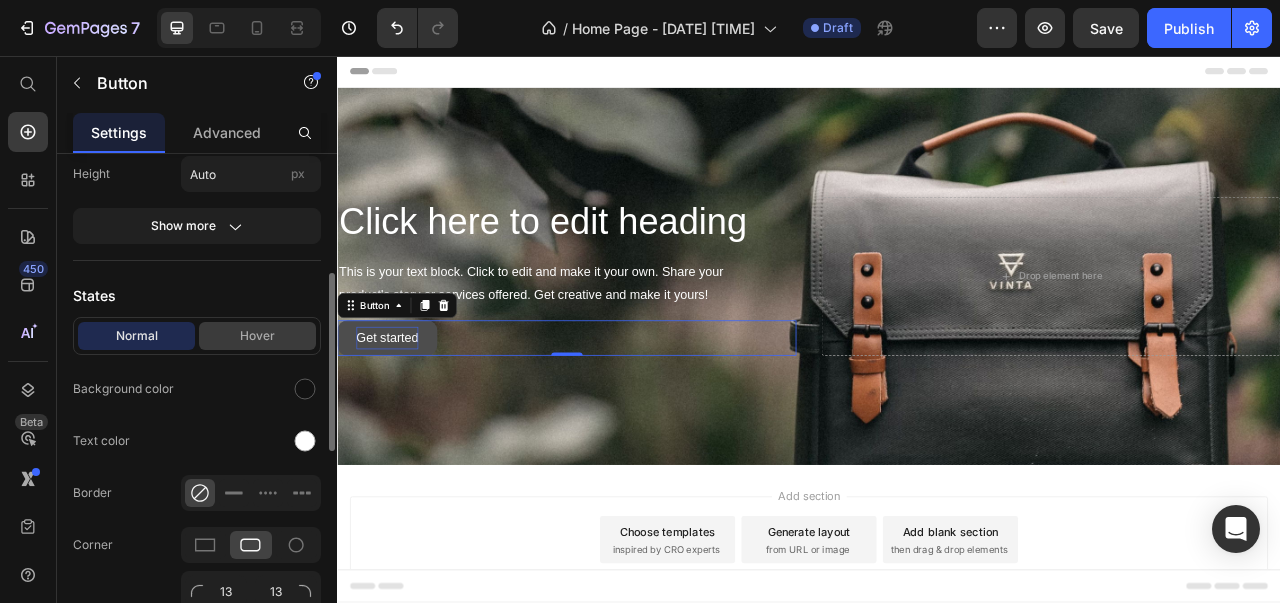 click on "Hover" at bounding box center [257, 336] 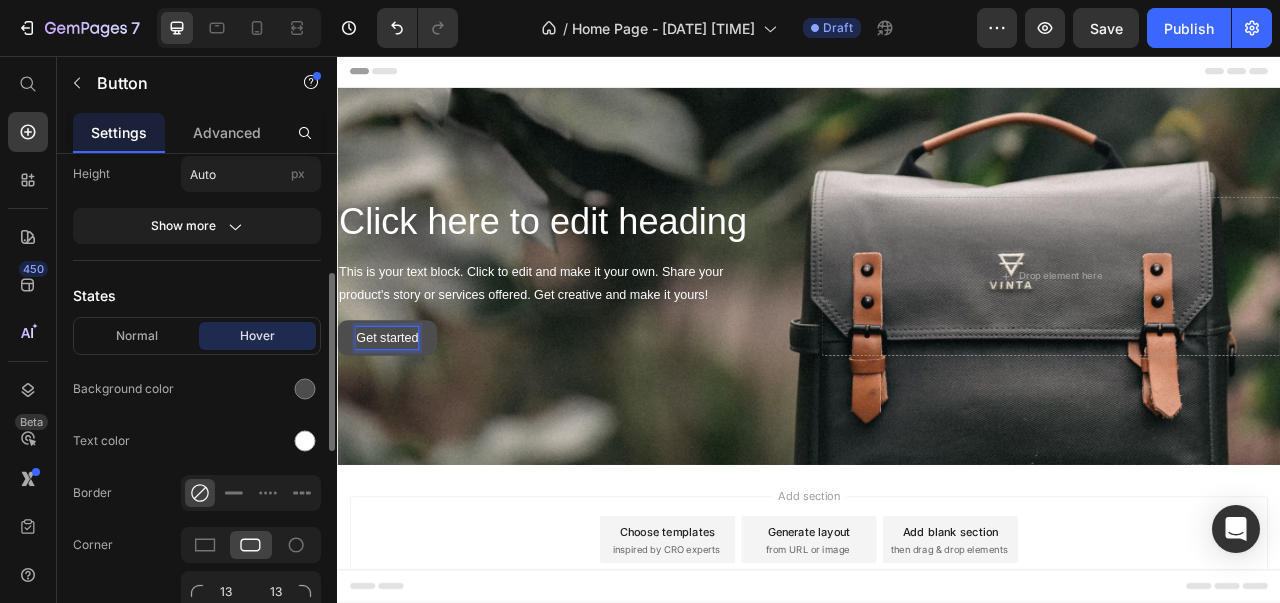 scroll, scrollTop: 431, scrollLeft: 0, axis: vertical 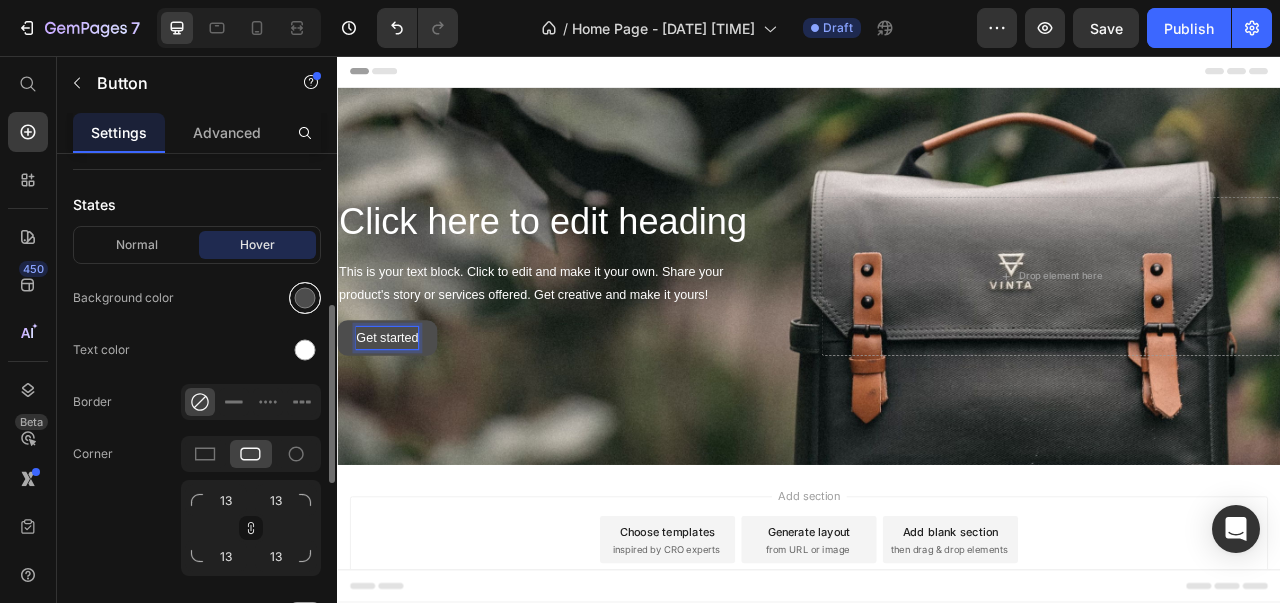 click at bounding box center [305, 298] 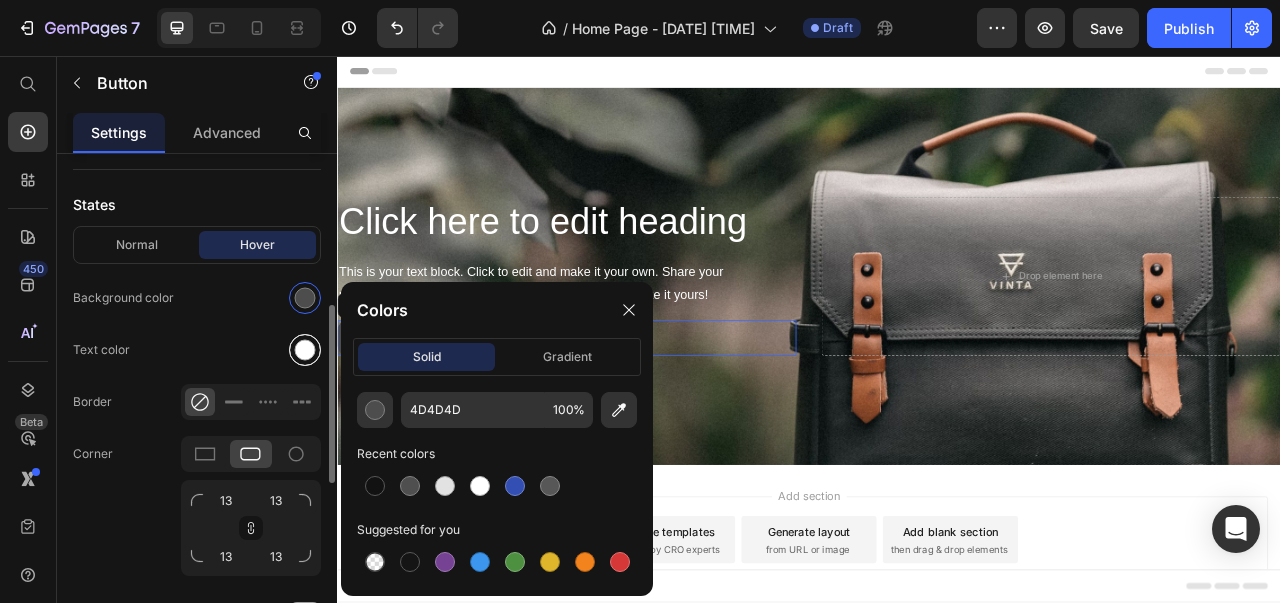 click at bounding box center (305, 350) 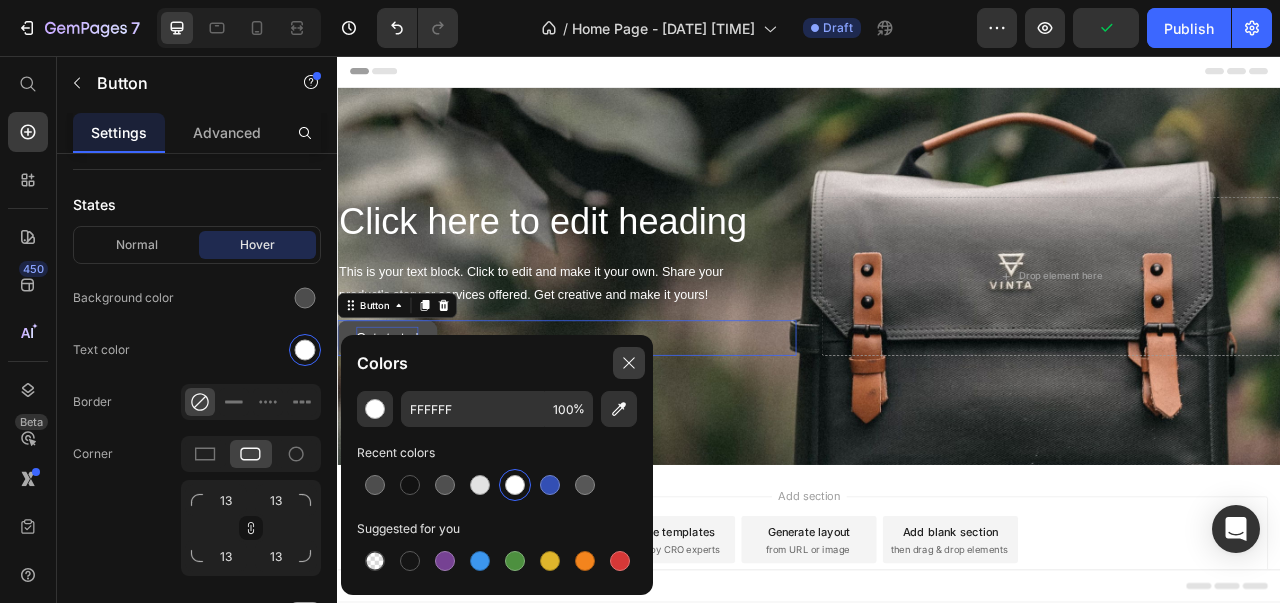 click 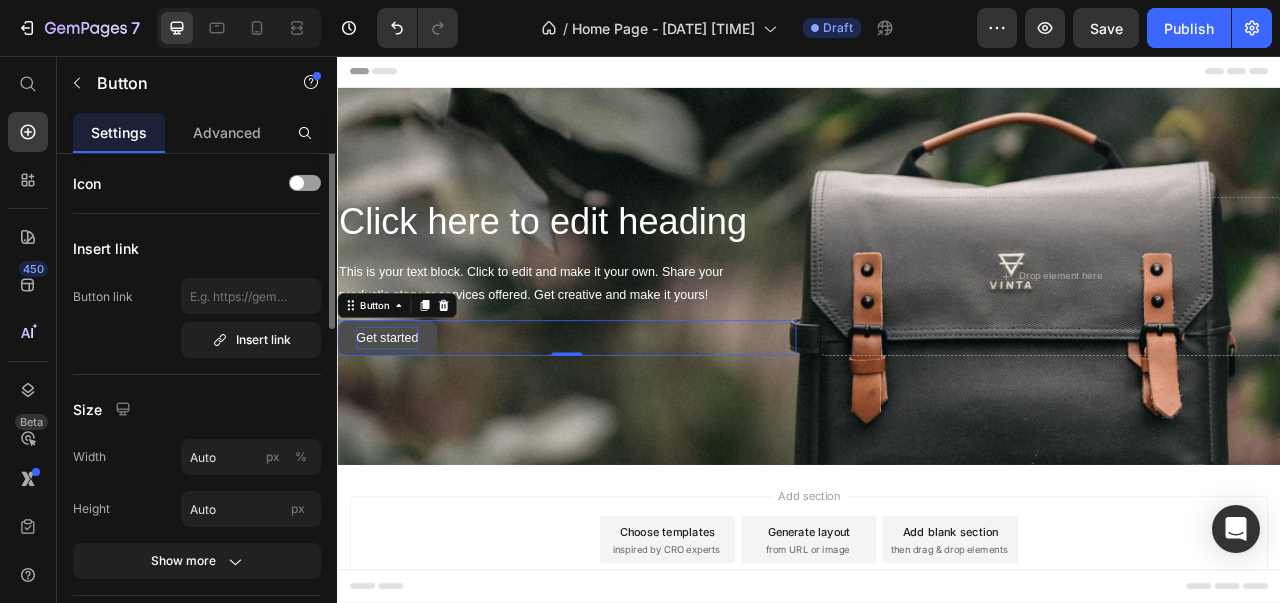 scroll, scrollTop: 8, scrollLeft: 0, axis: vertical 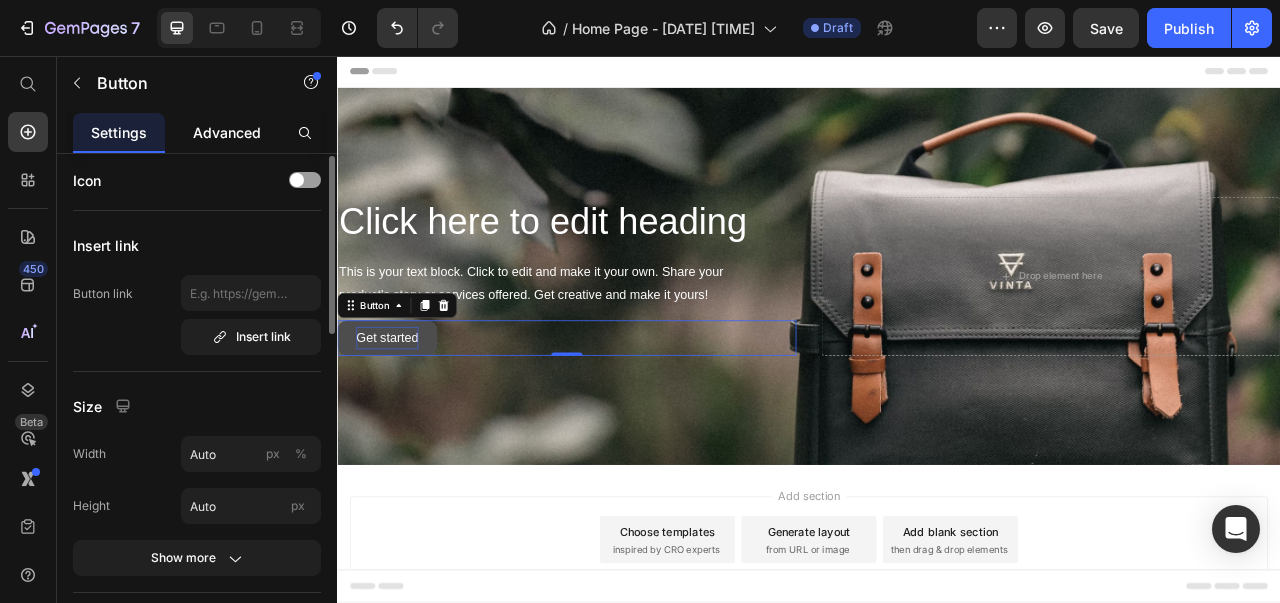 click on "Advanced" at bounding box center [227, 132] 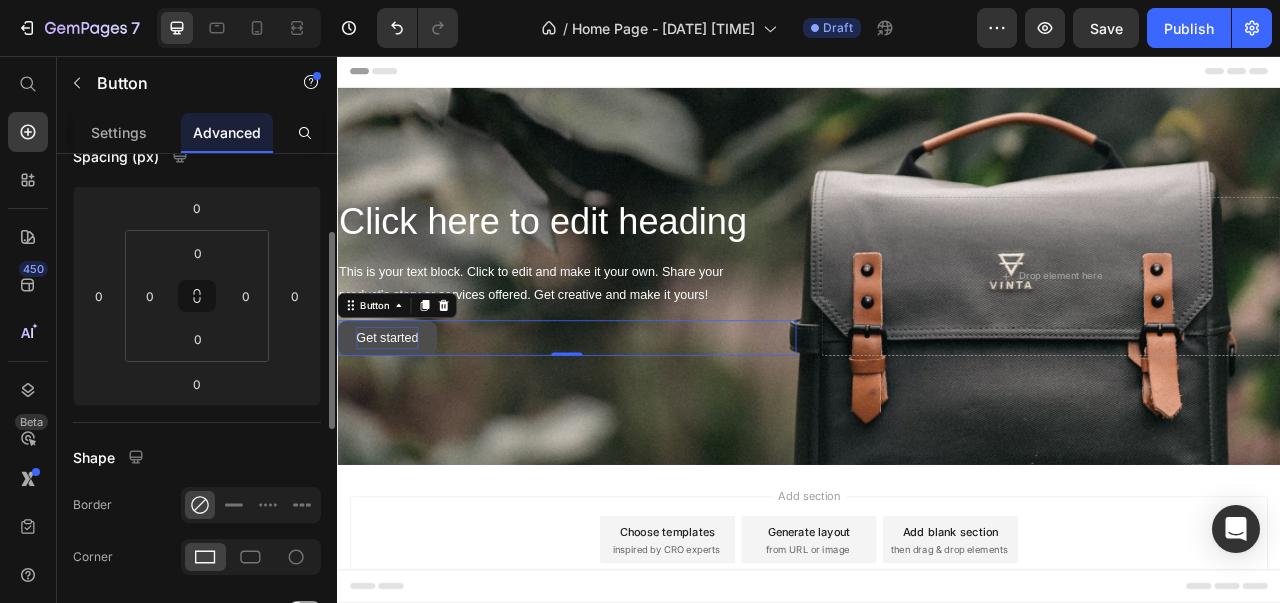 scroll, scrollTop: 213, scrollLeft: 0, axis: vertical 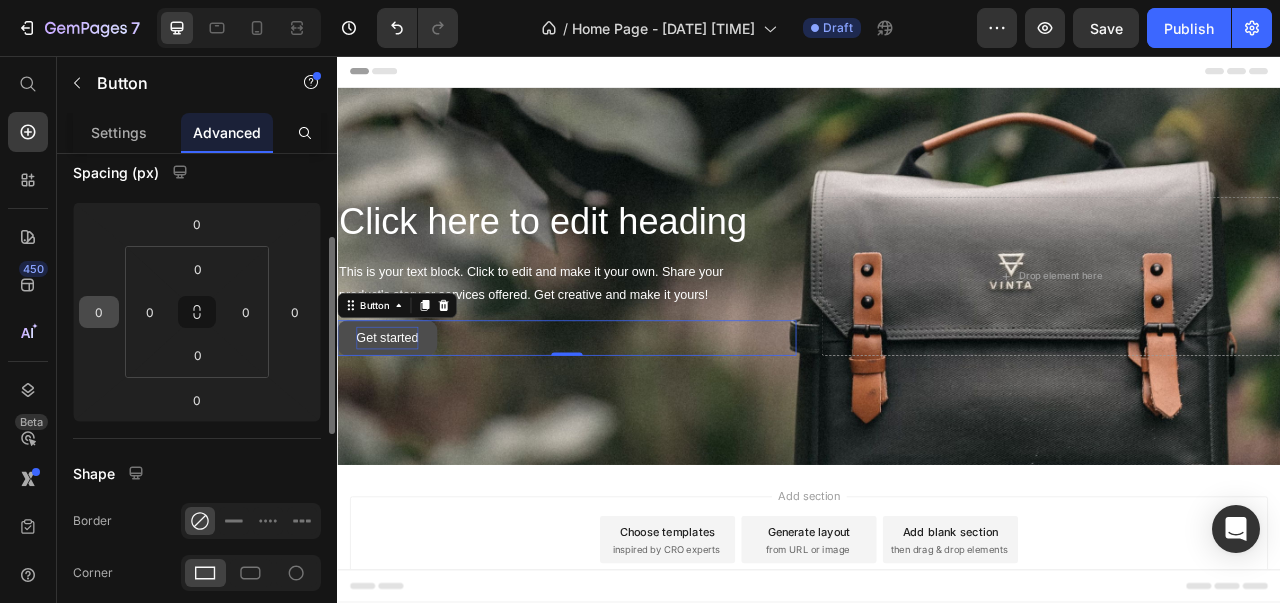 click on "0" at bounding box center [99, 312] 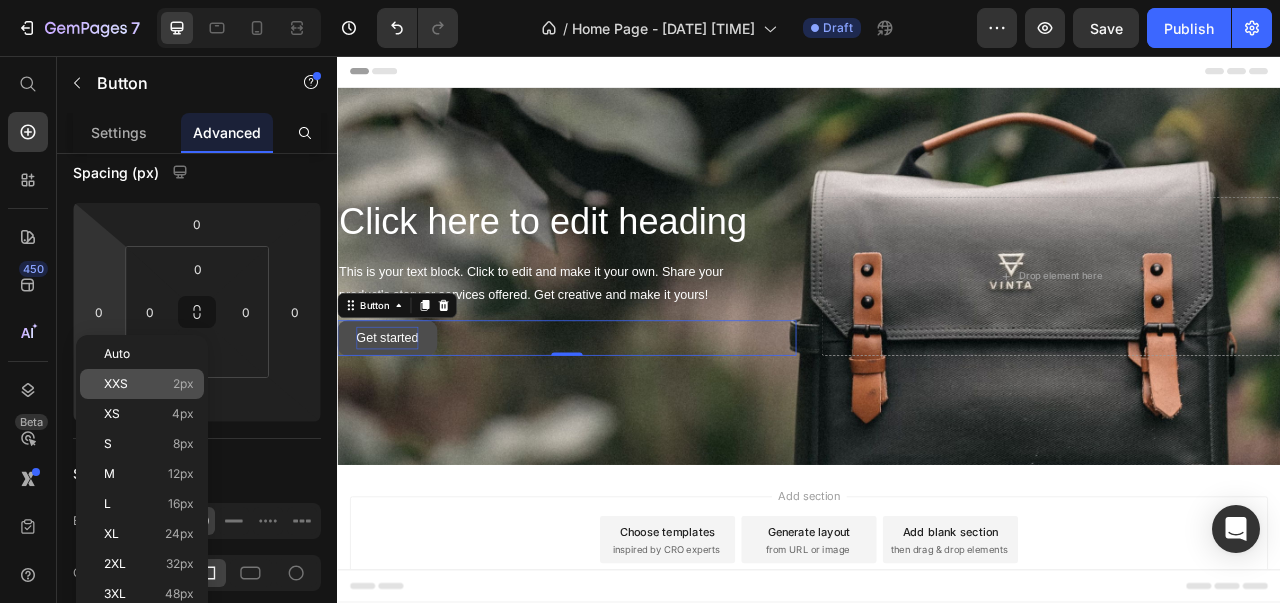 click on "XXS 2px" at bounding box center (149, 384) 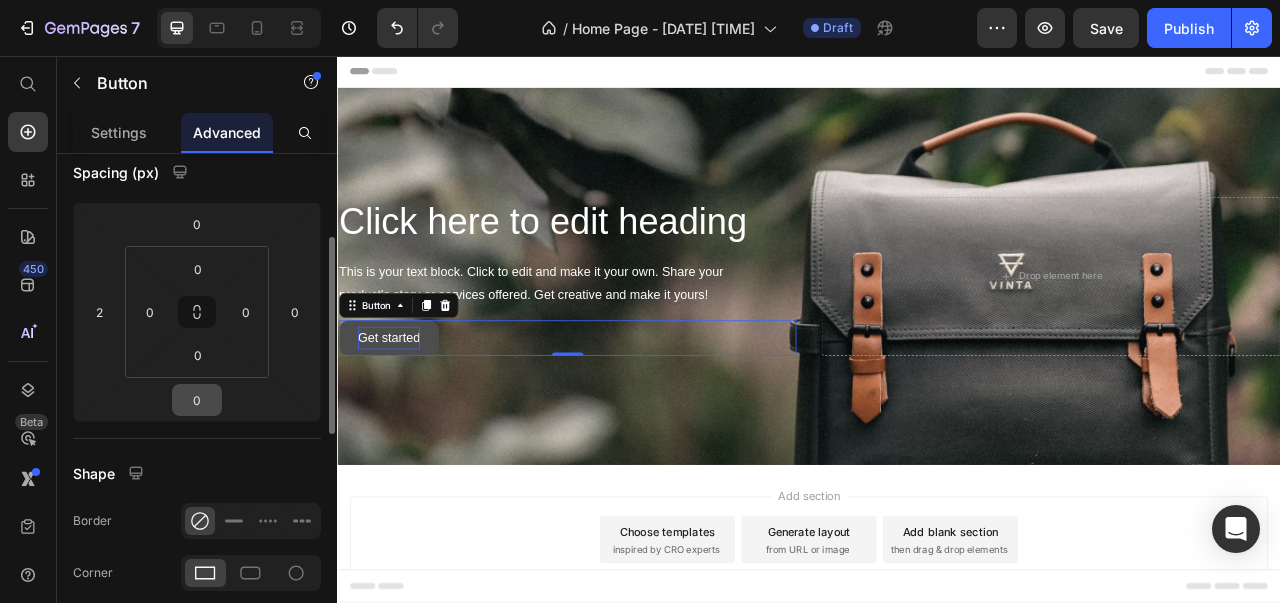 click on "0" at bounding box center (197, 400) 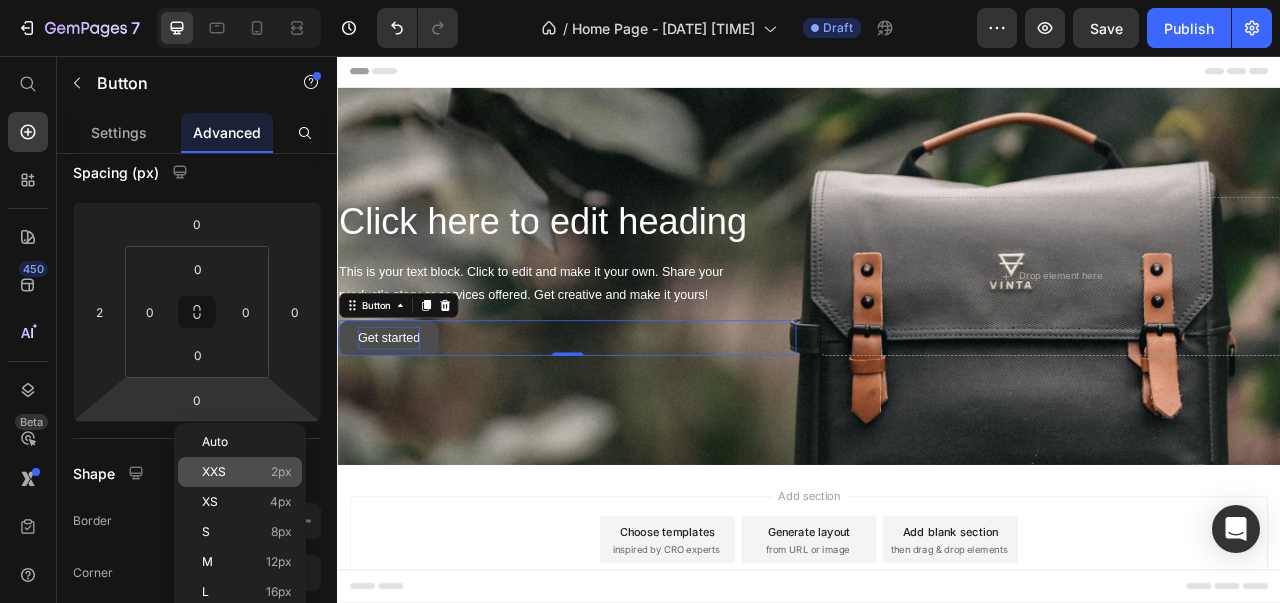 click on "XXS 2px" at bounding box center (247, 472) 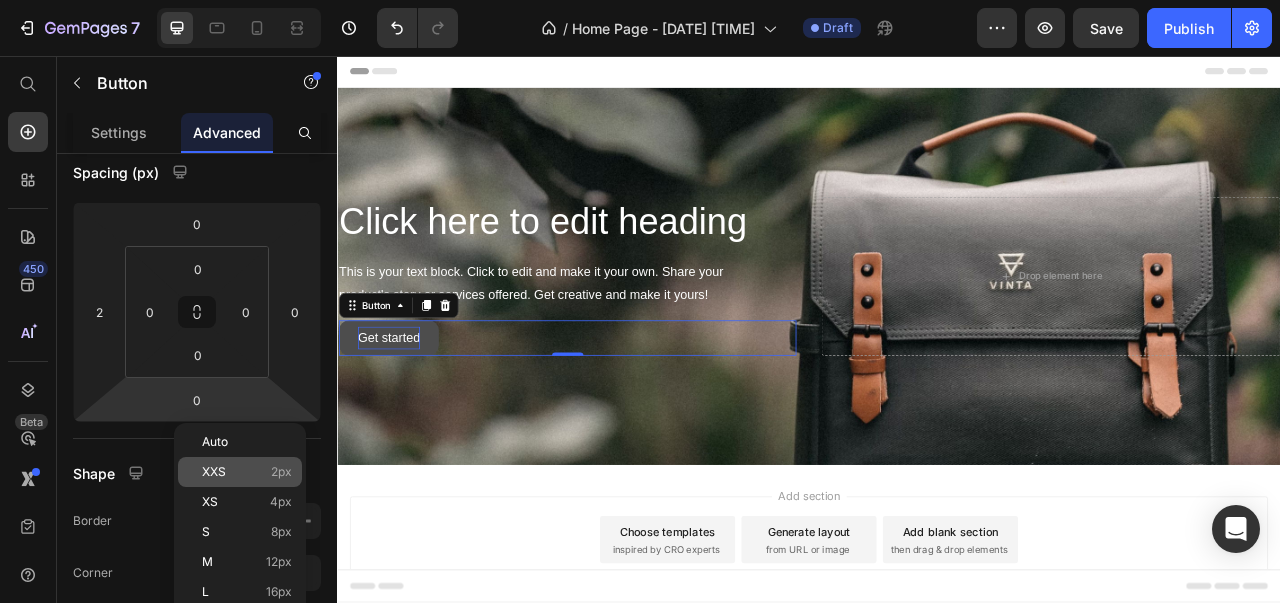 type on "2" 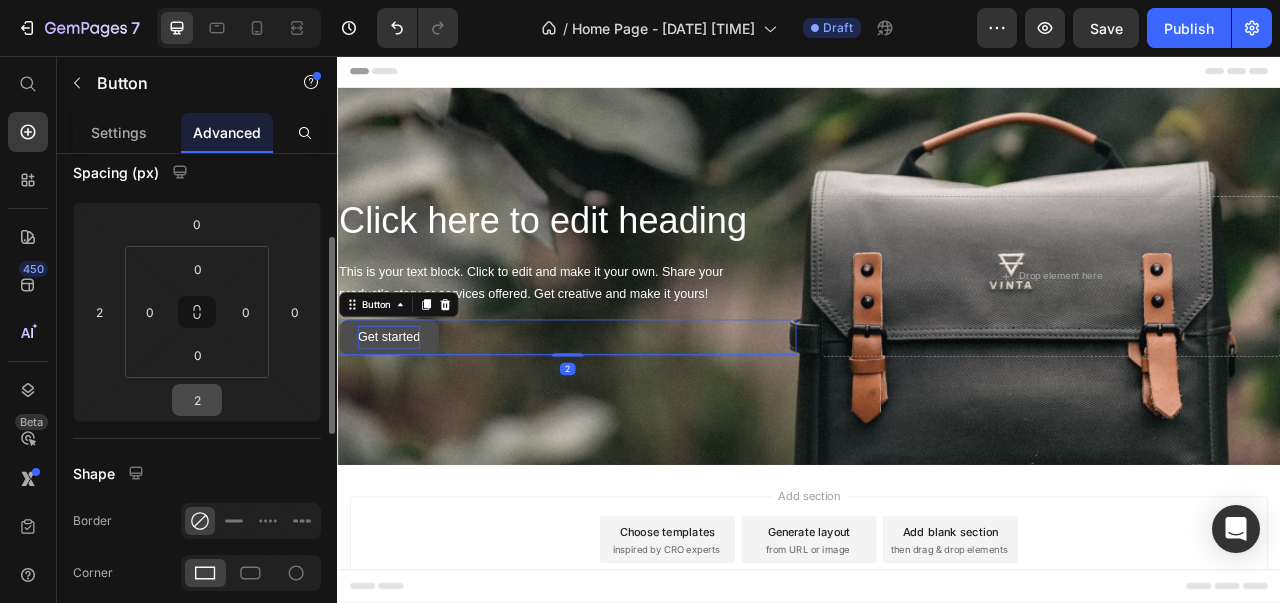 click on "2" at bounding box center [197, 400] 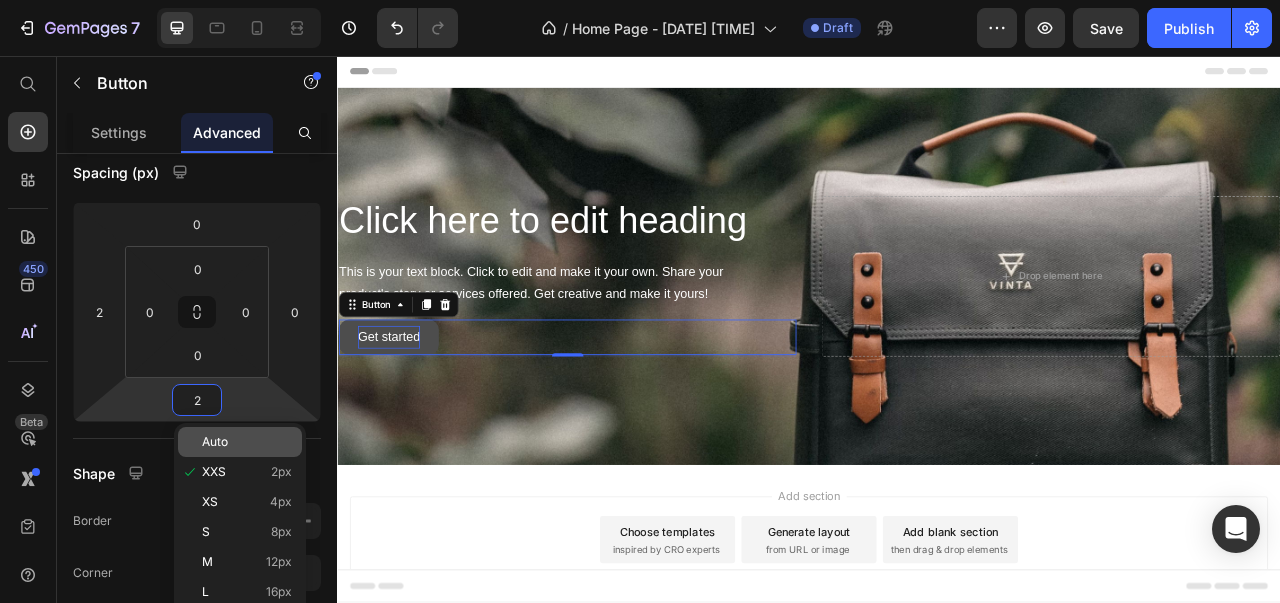 click on "Auto" at bounding box center (215, 442) 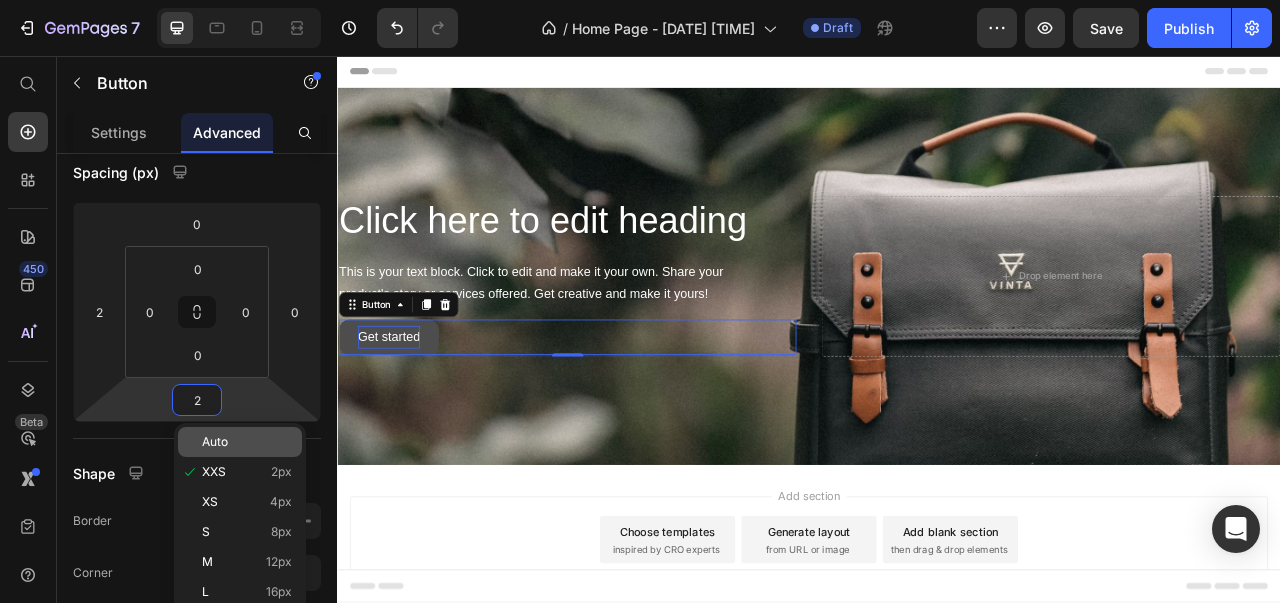 type 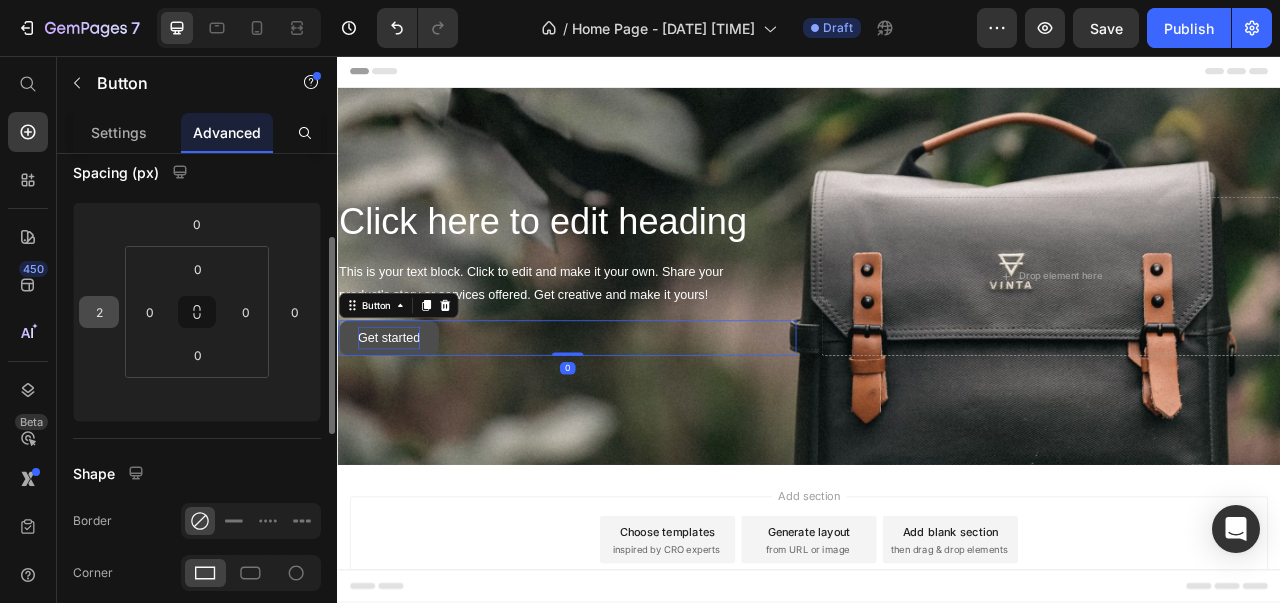 click on "2" at bounding box center (99, 312) 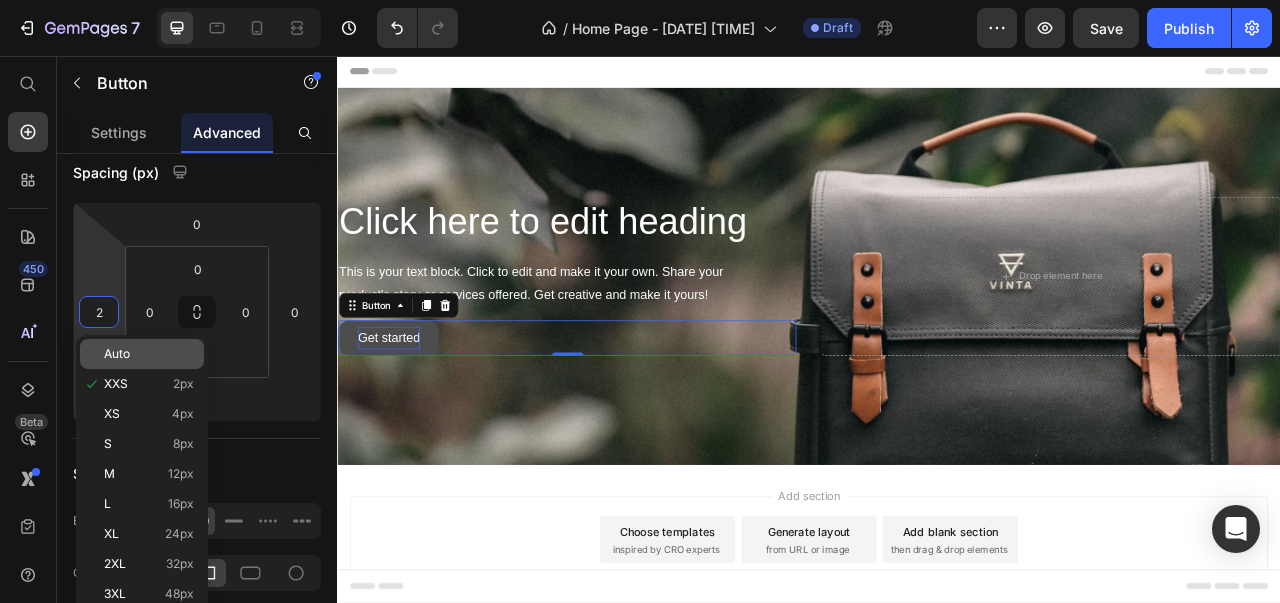 click on "Auto" at bounding box center [117, 354] 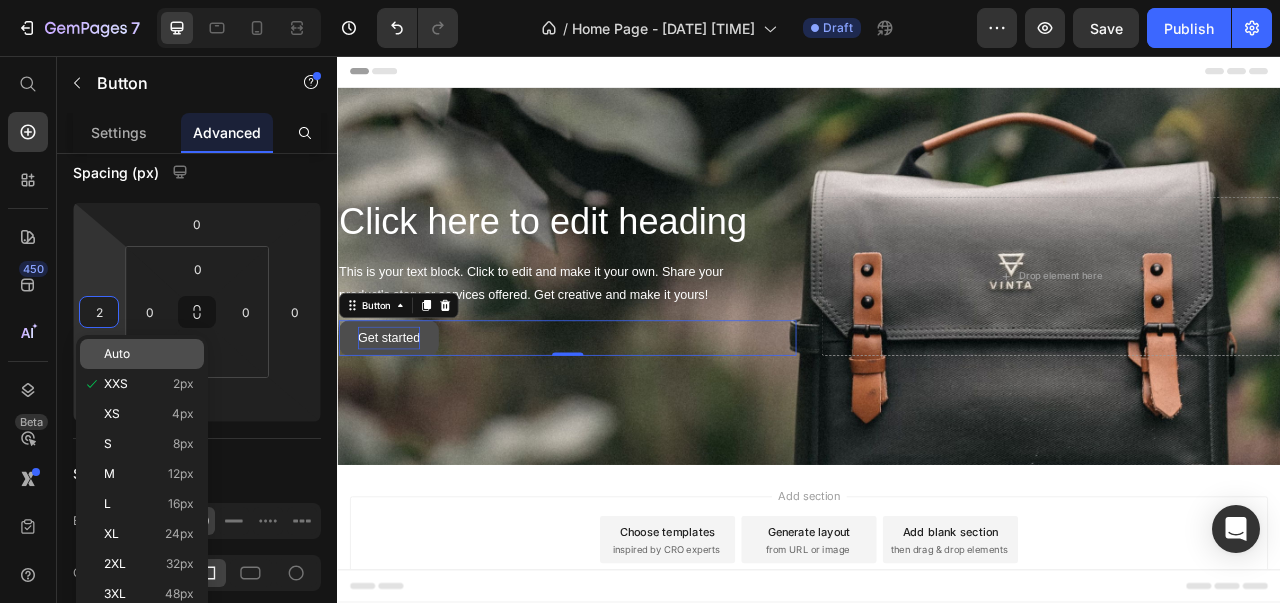 type 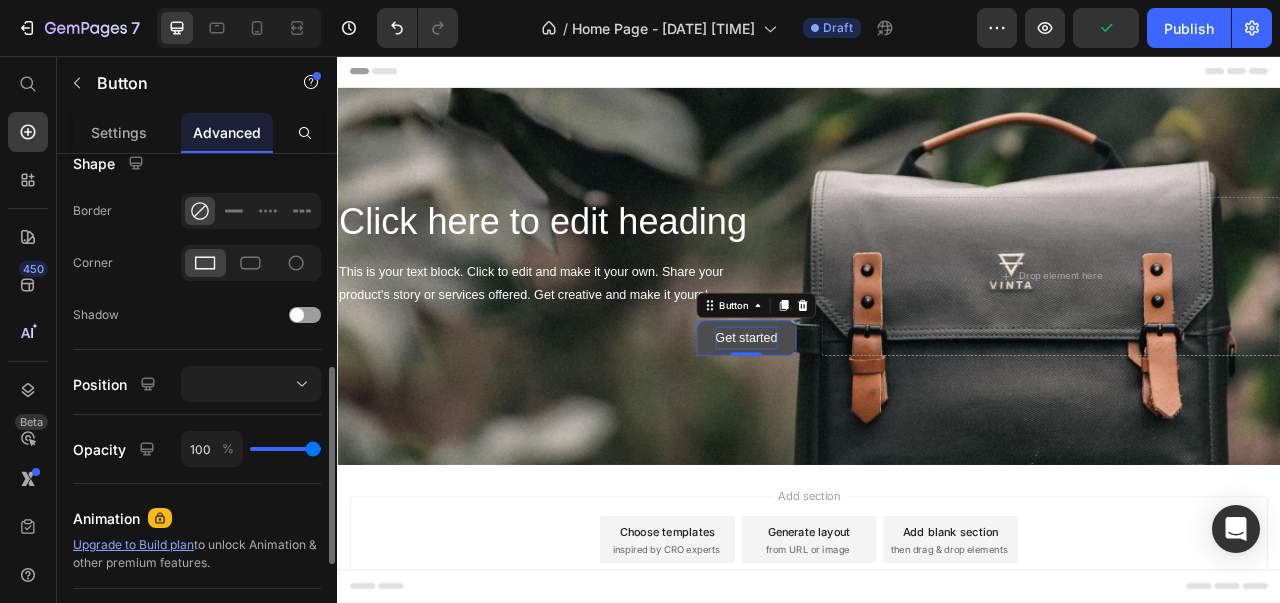 scroll, scrollTop: 532, scrollLeft: 0, axis: vertical 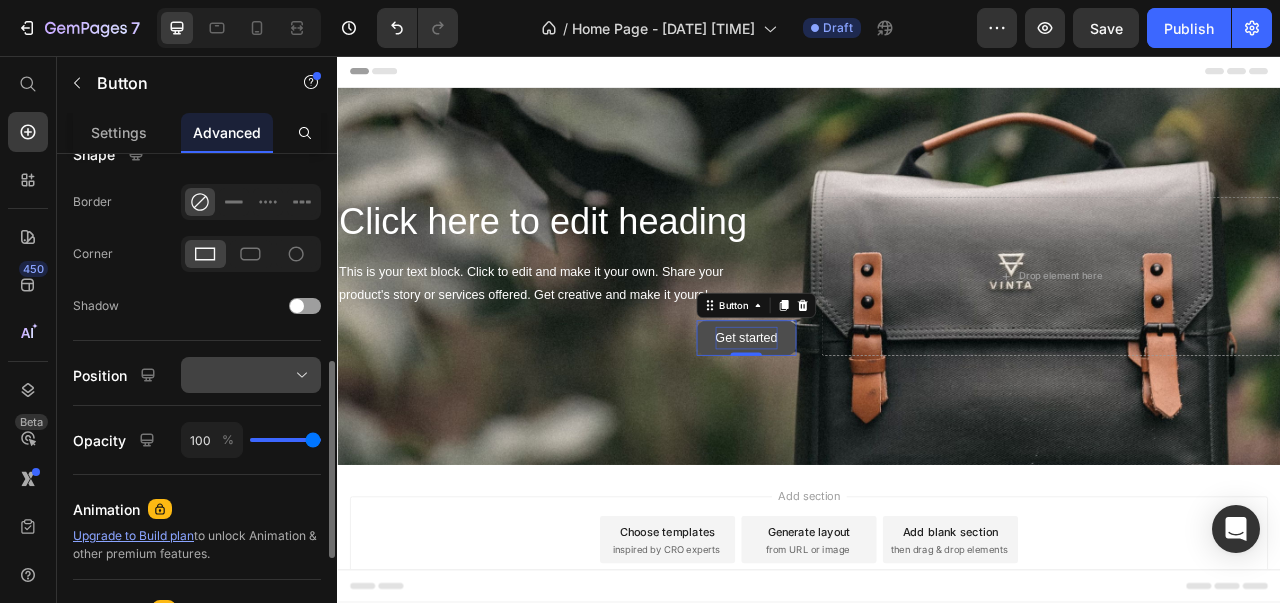 click 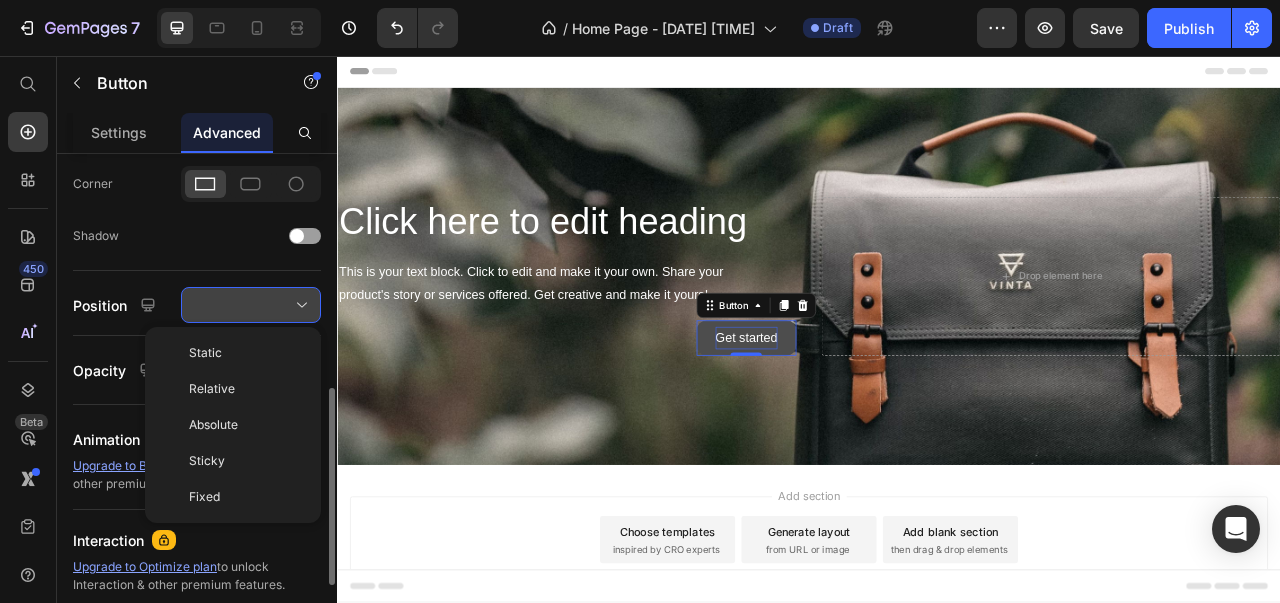 scroll, scrollTop: 602, scrollLeft: 0, axis: vertical 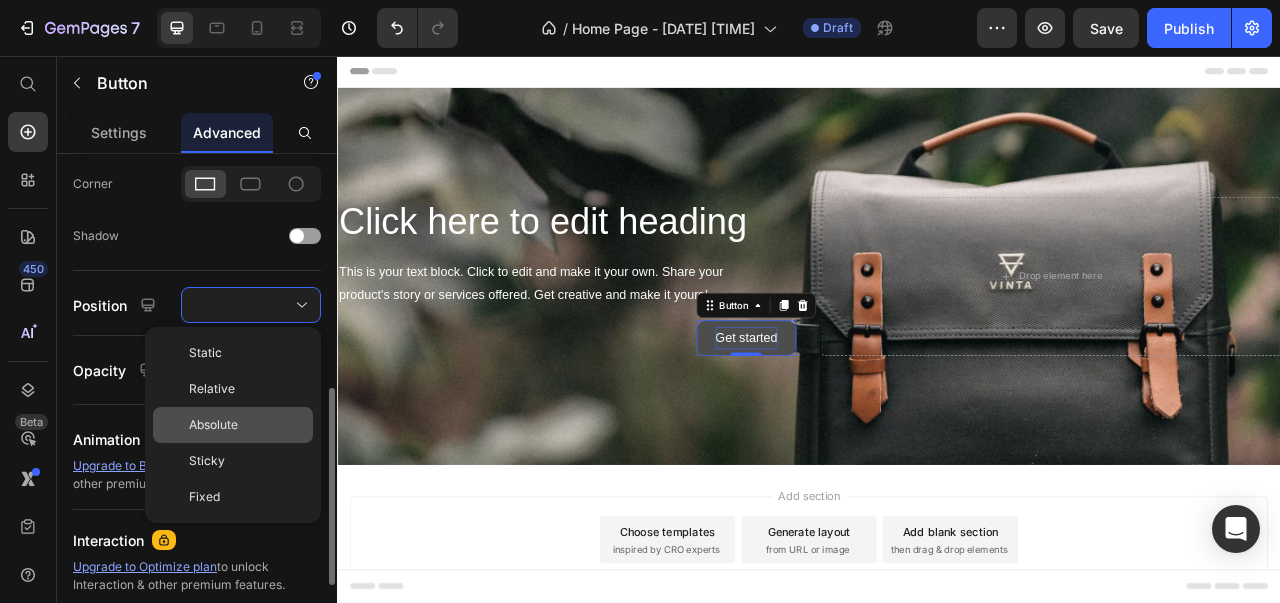 click on "Absolute" at bounding box center [247, 425] 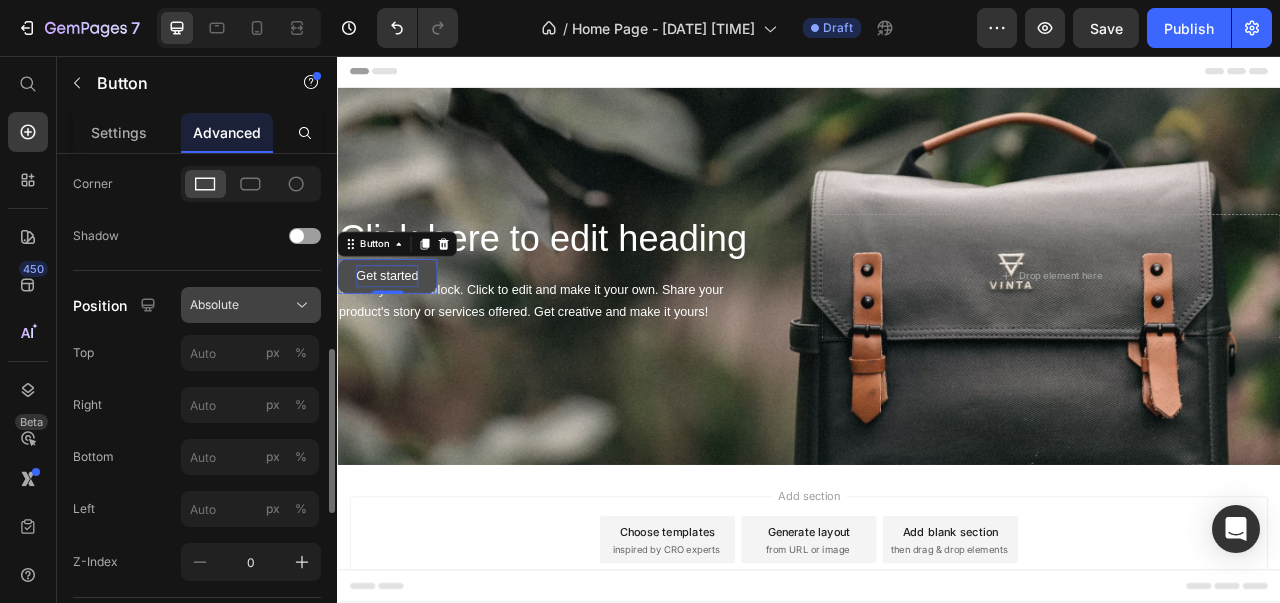 click 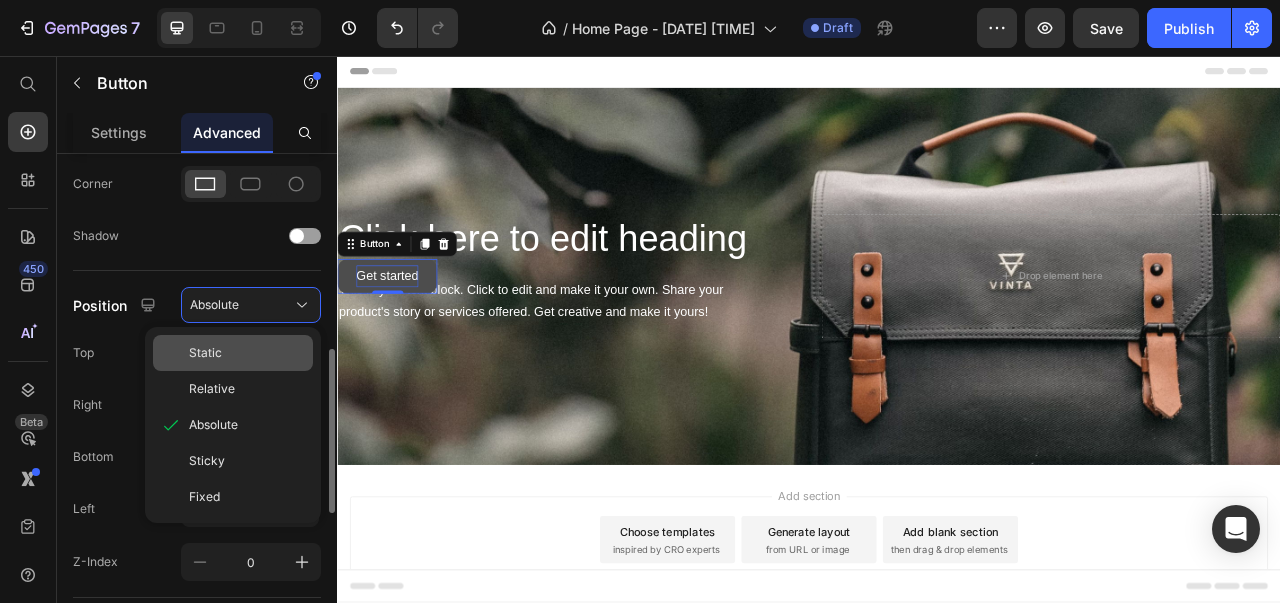 click on "Static" at bounding box center [247, 353] 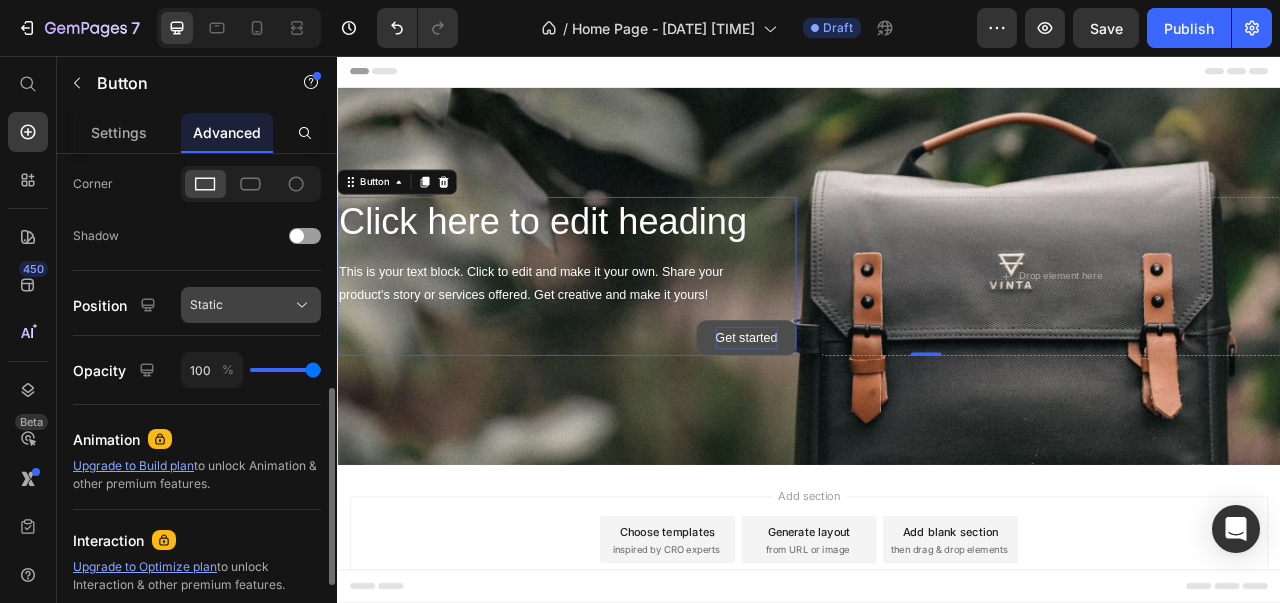 click 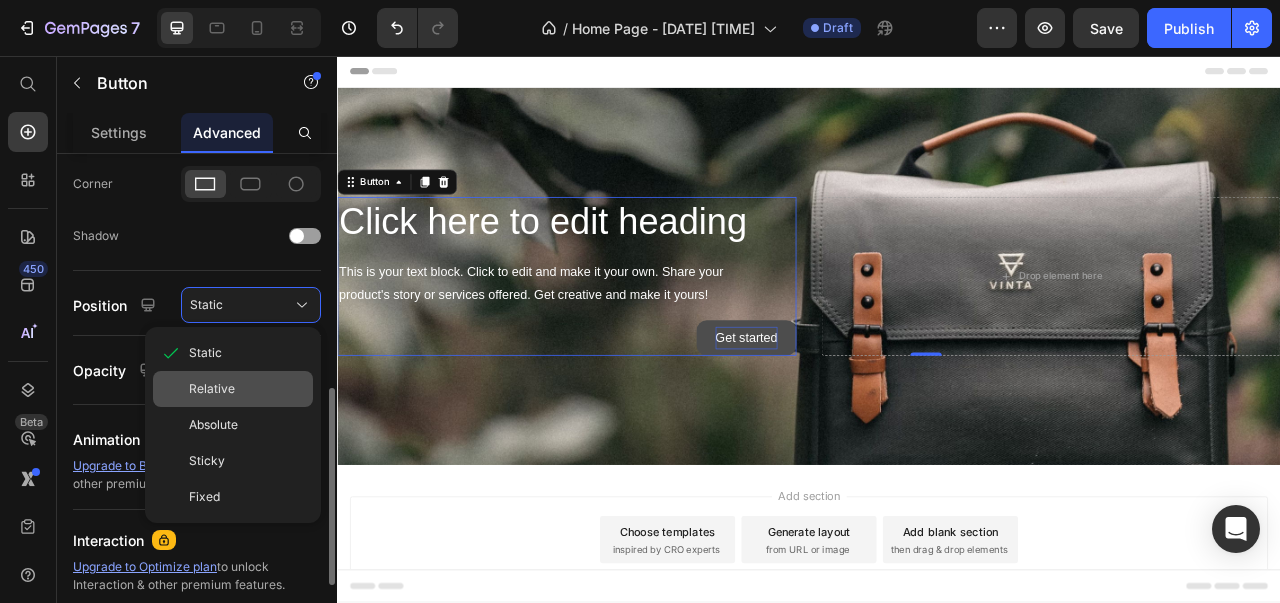 click on "Relative" at bounding box center (247, 389) 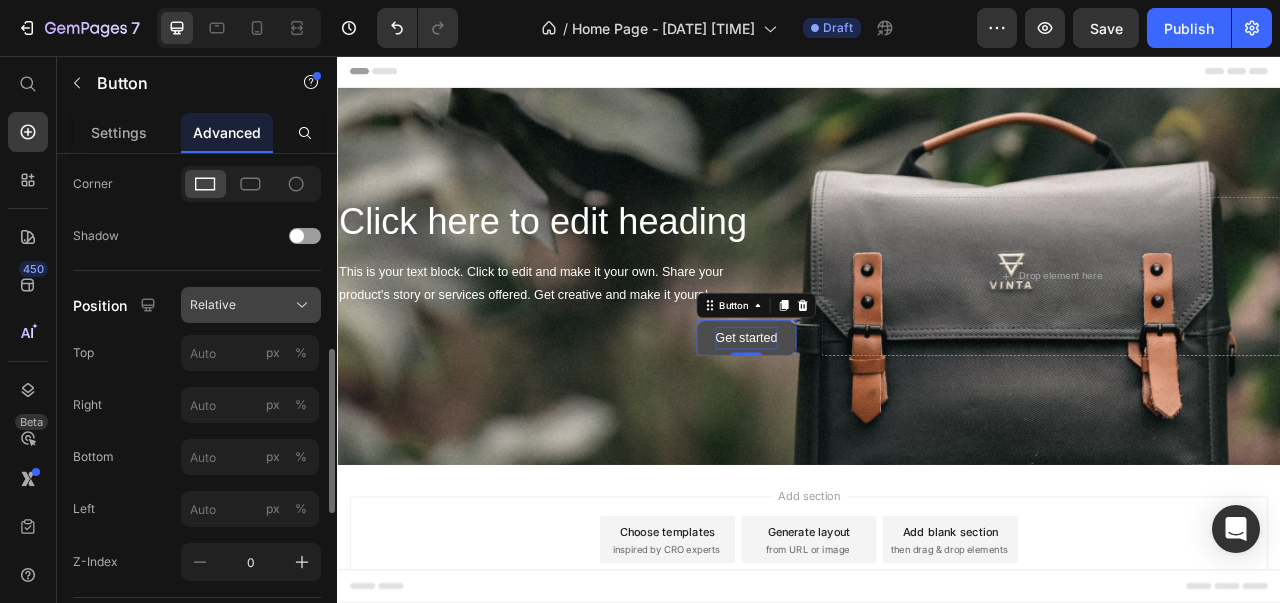 click 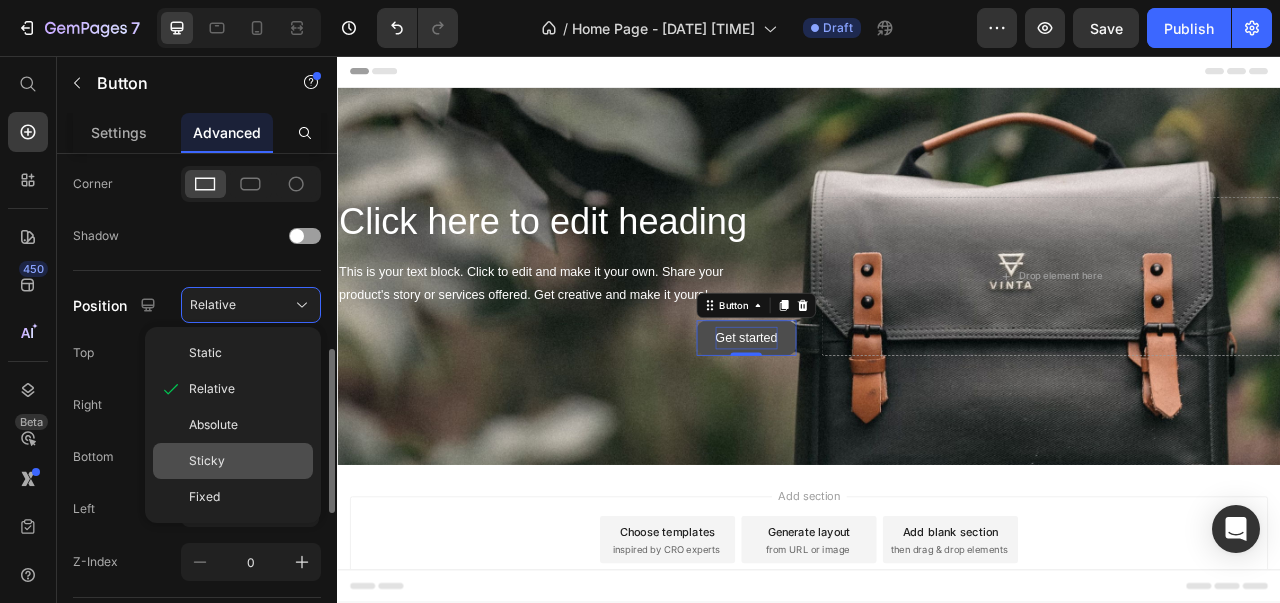 click on "Sticky" at bounding box center [247, 461] 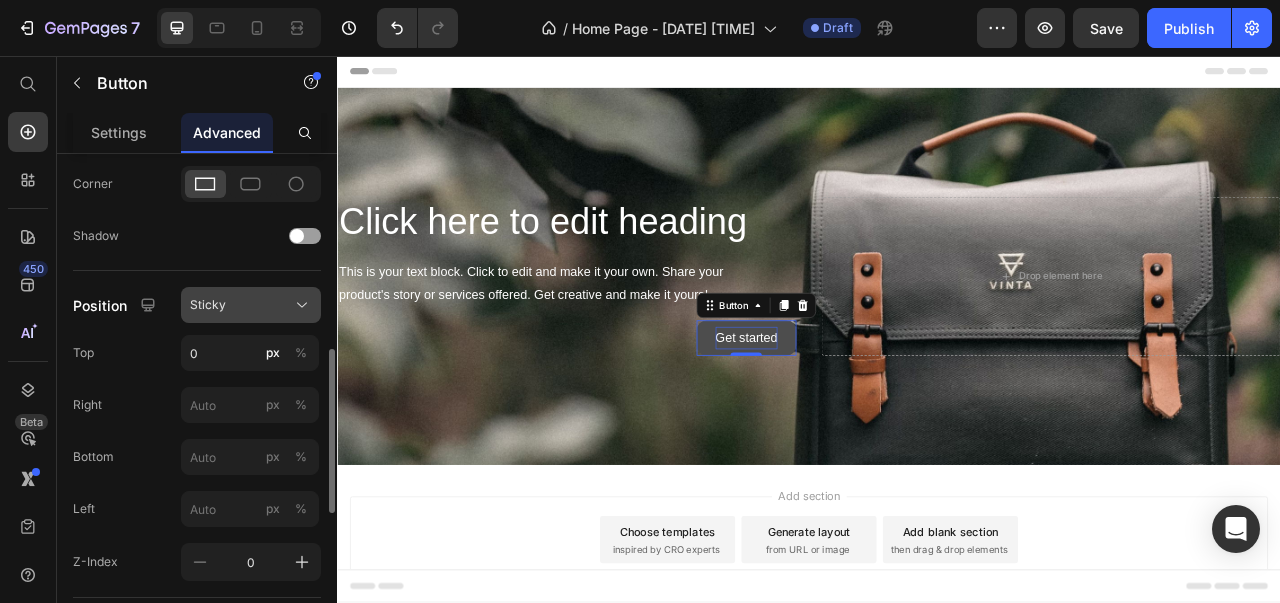 click 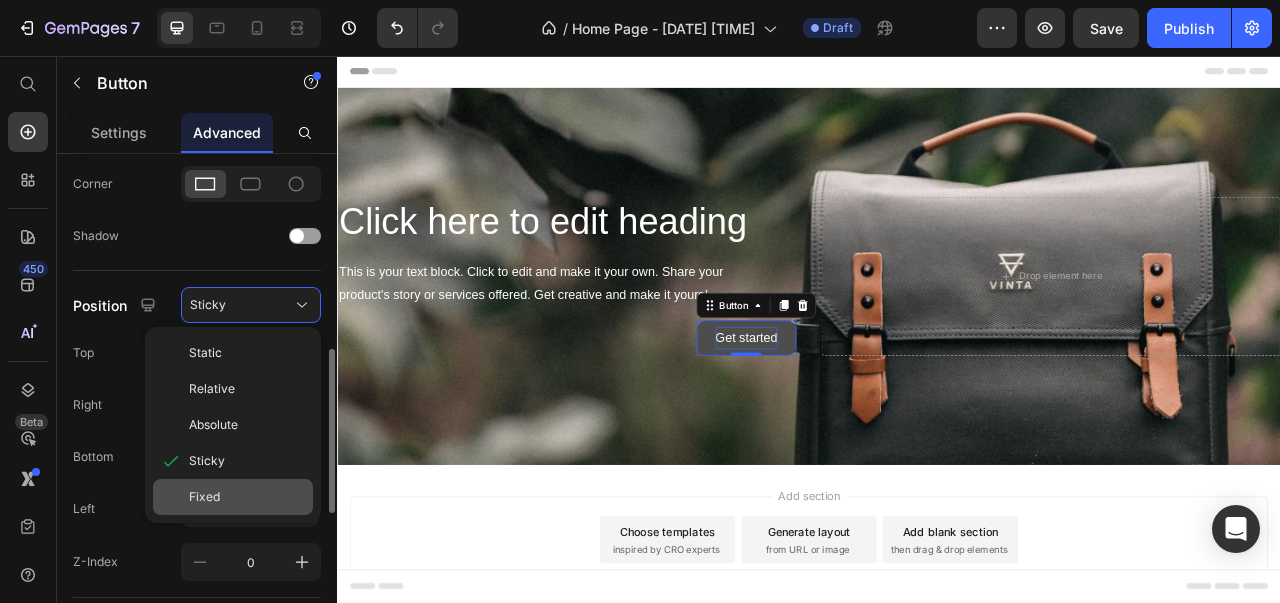 click on "Fixed" at bounding box center (247, 497) 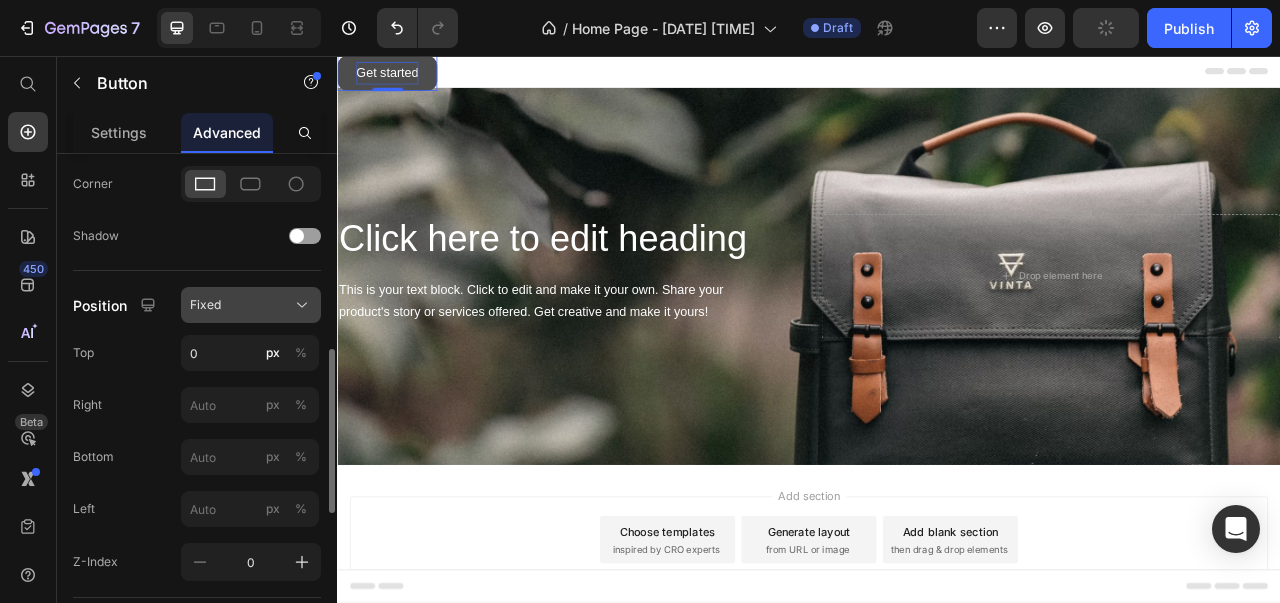 click on "Fixed" at bounding box center (251, 305) 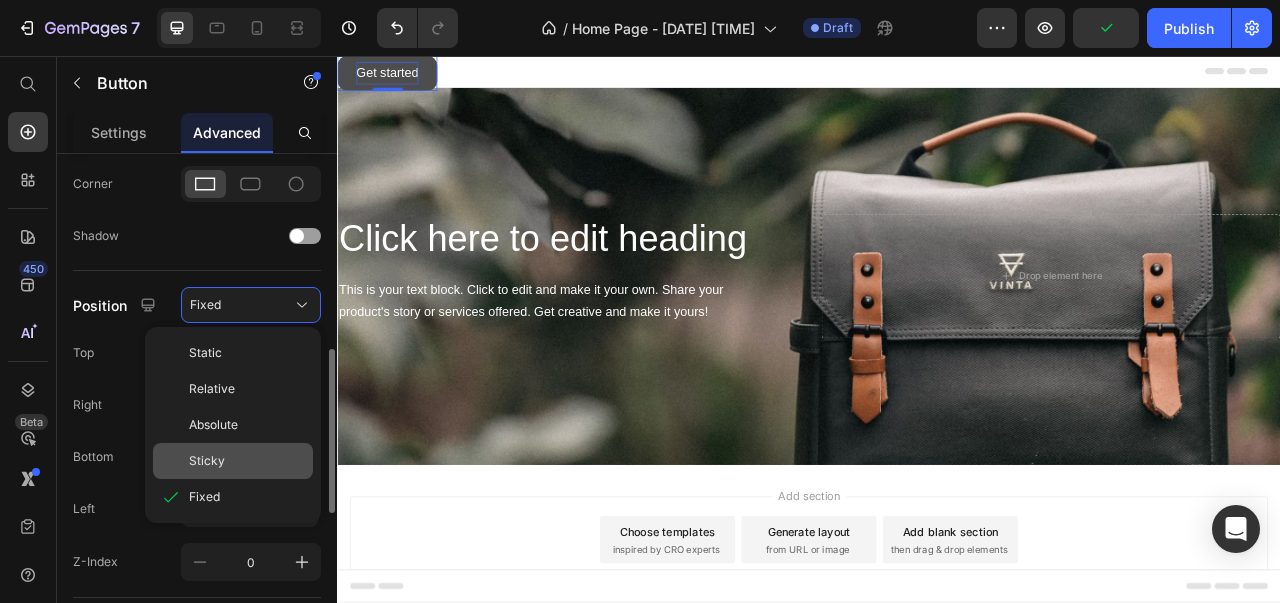 click on "Sticky" at bounding box center [247, 461] 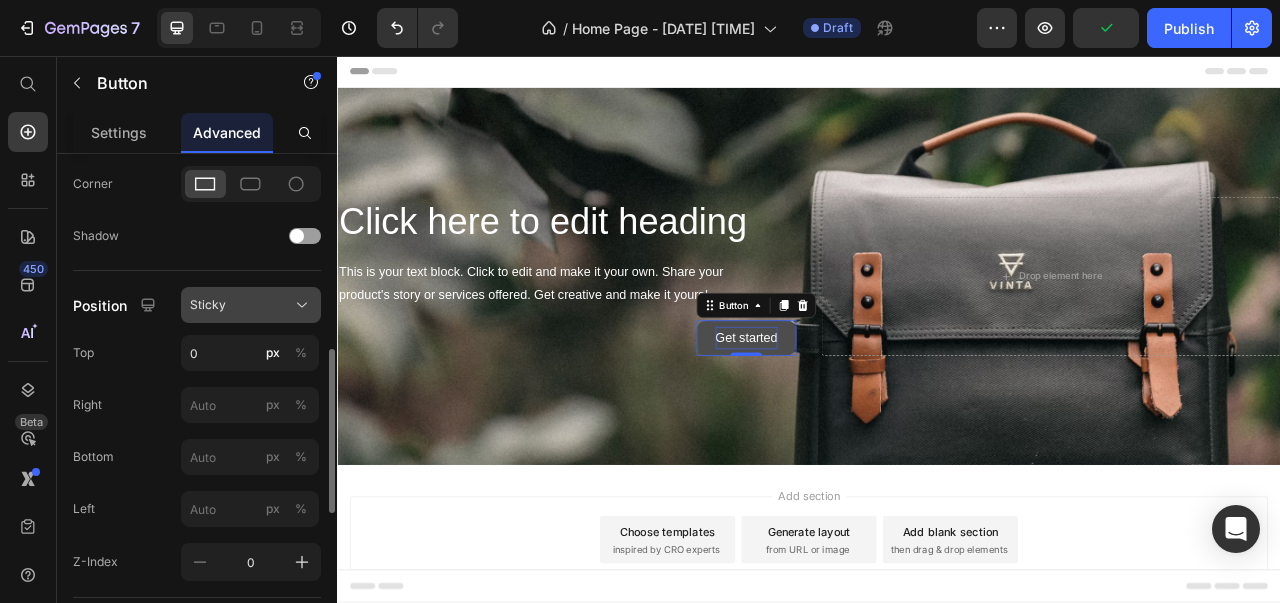 click 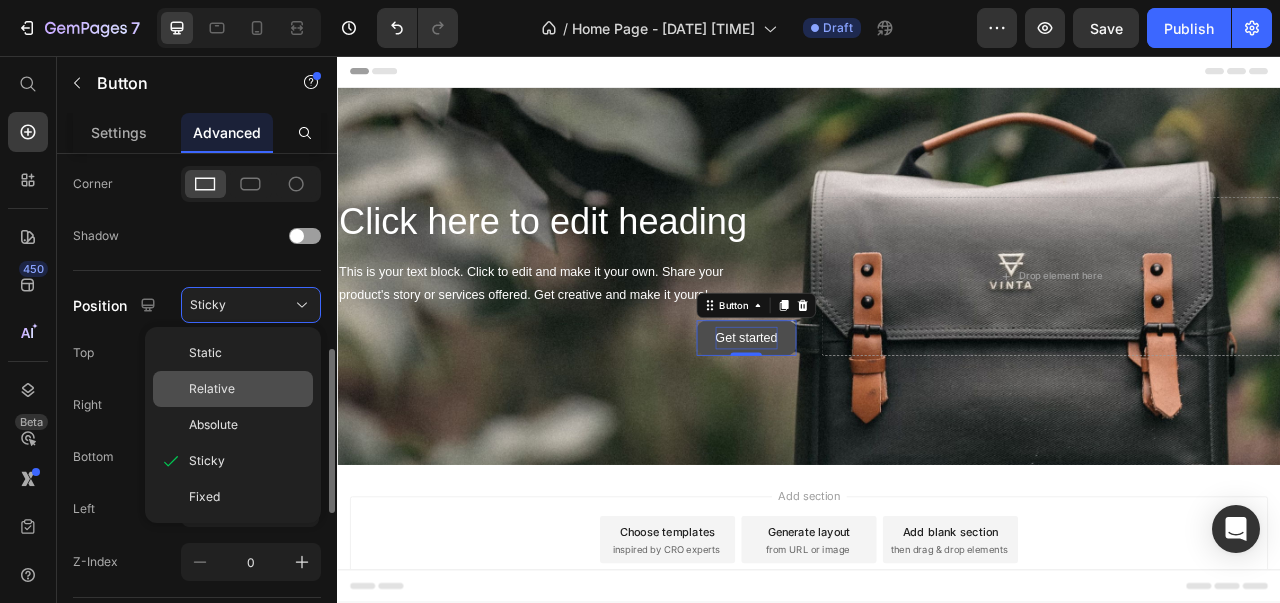 click on "Relative" at bounding box center (247, 389) 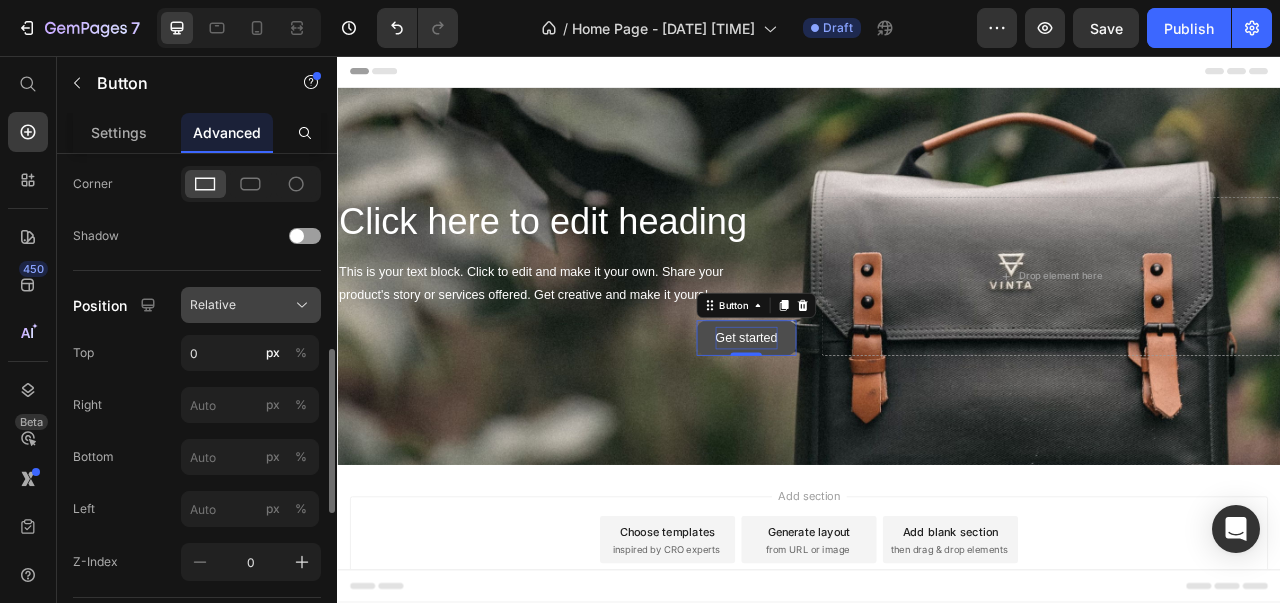 click 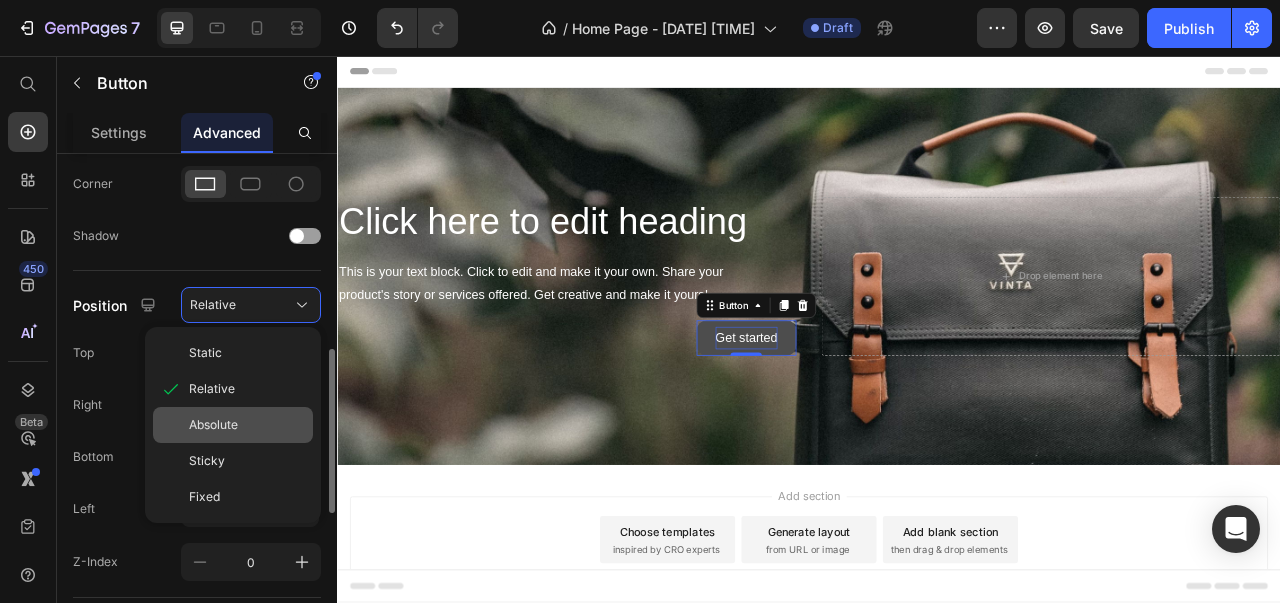 click on "Absolute" at bounding box center (247, 425) 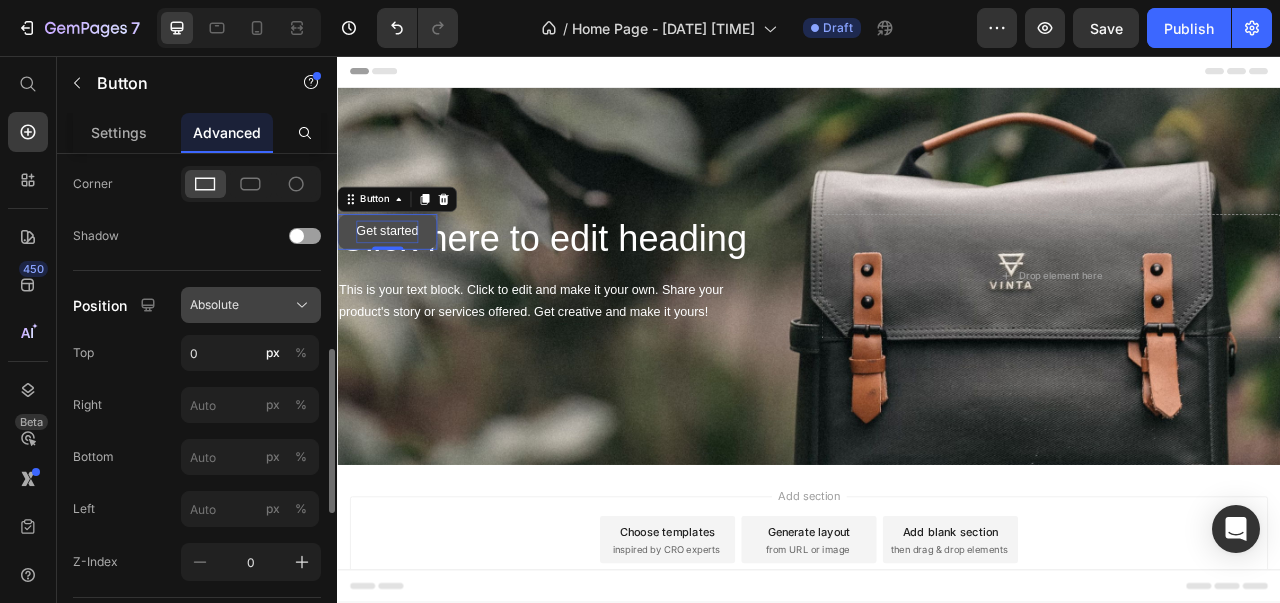 click on "Absolute" at bounding box center [251, 305] 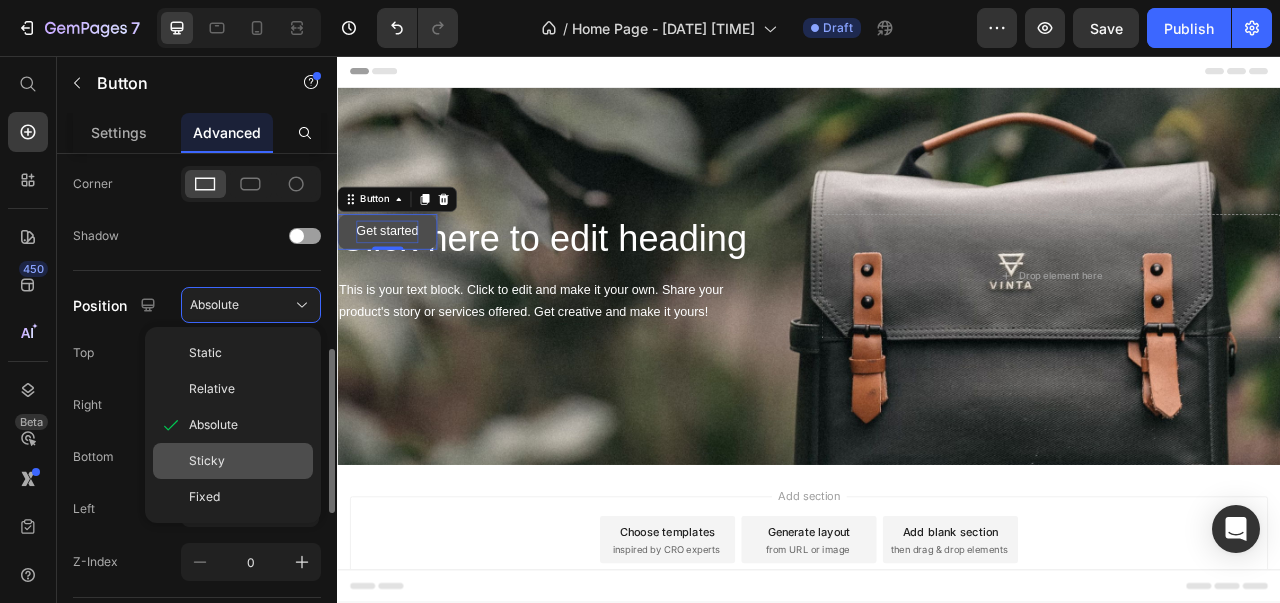 click on "Sticky" at bounding box center [247, 461] 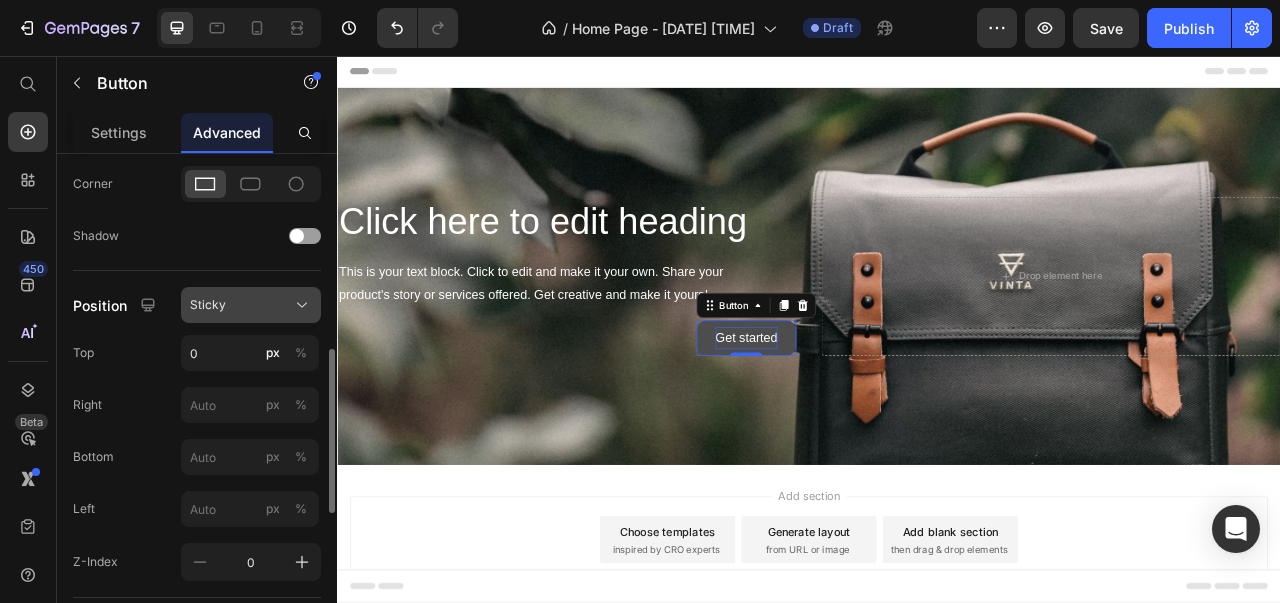 click 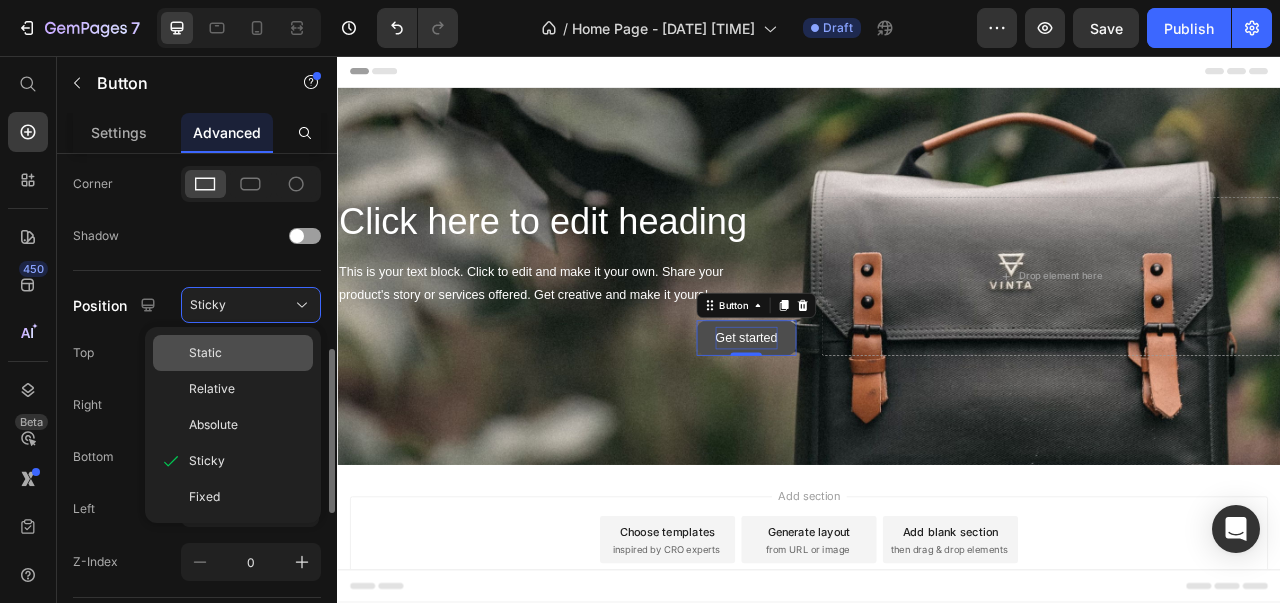 click on "Static" at bounding box center (247, 353) 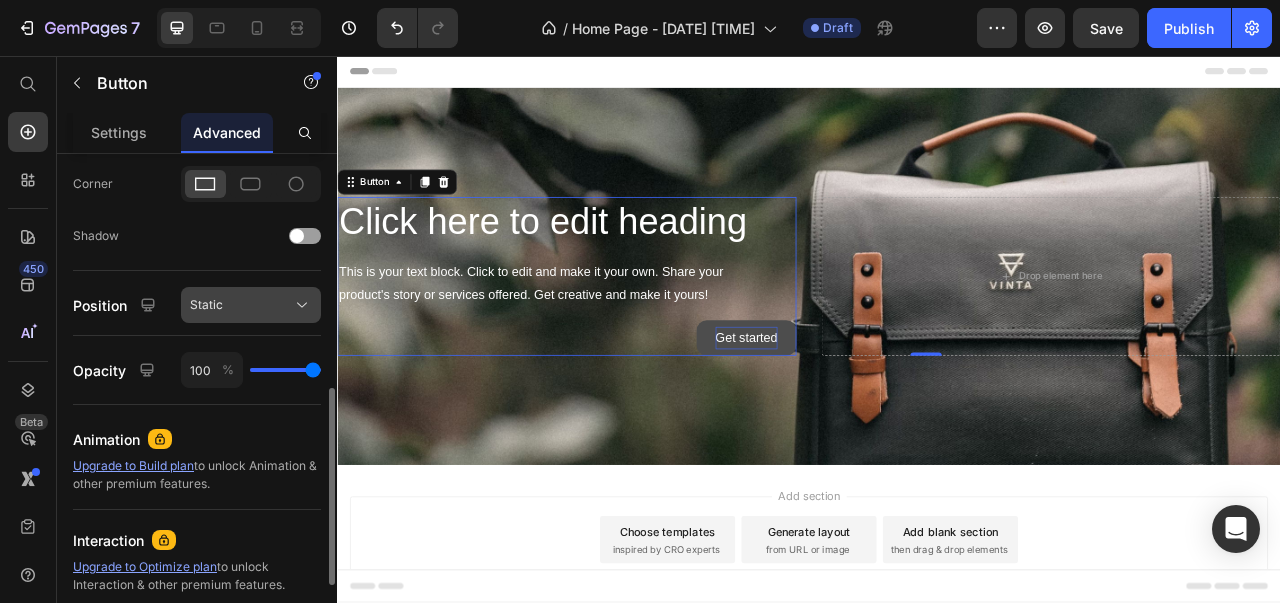 click 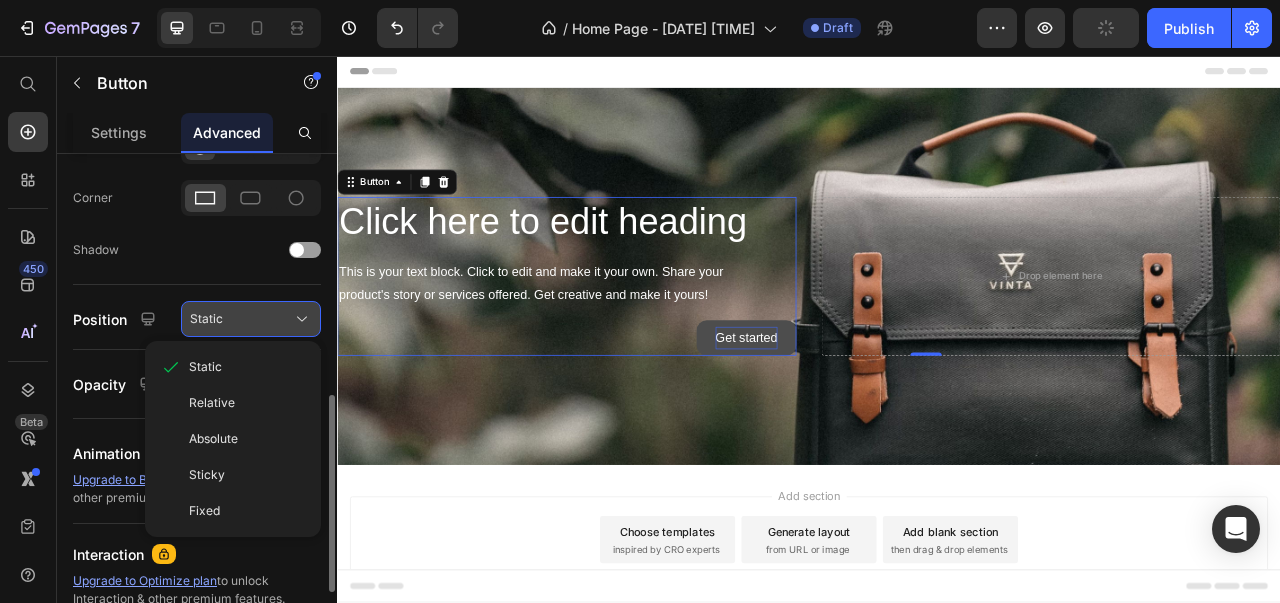 scroll, scrollTop: 597, scrollLeft: 0, axis: vertical 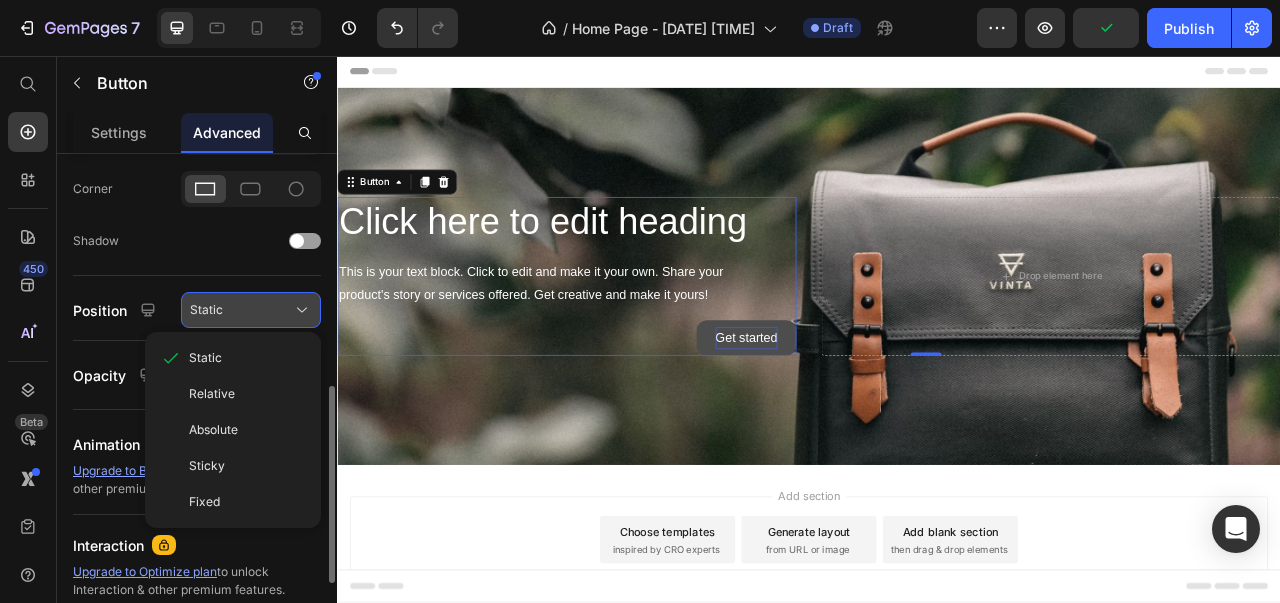 click on "Static" 